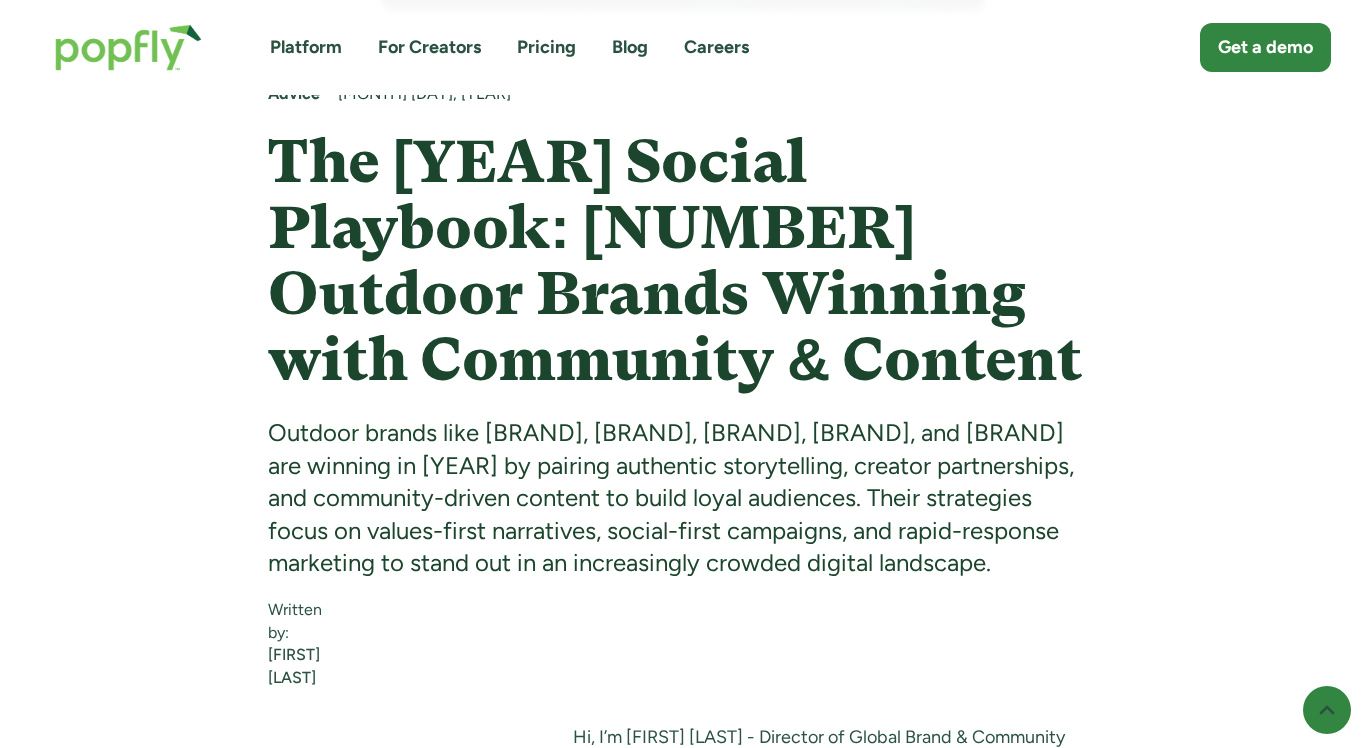 scroll, scrollTop: 1050, scrollLeft: 0, axis: vertical 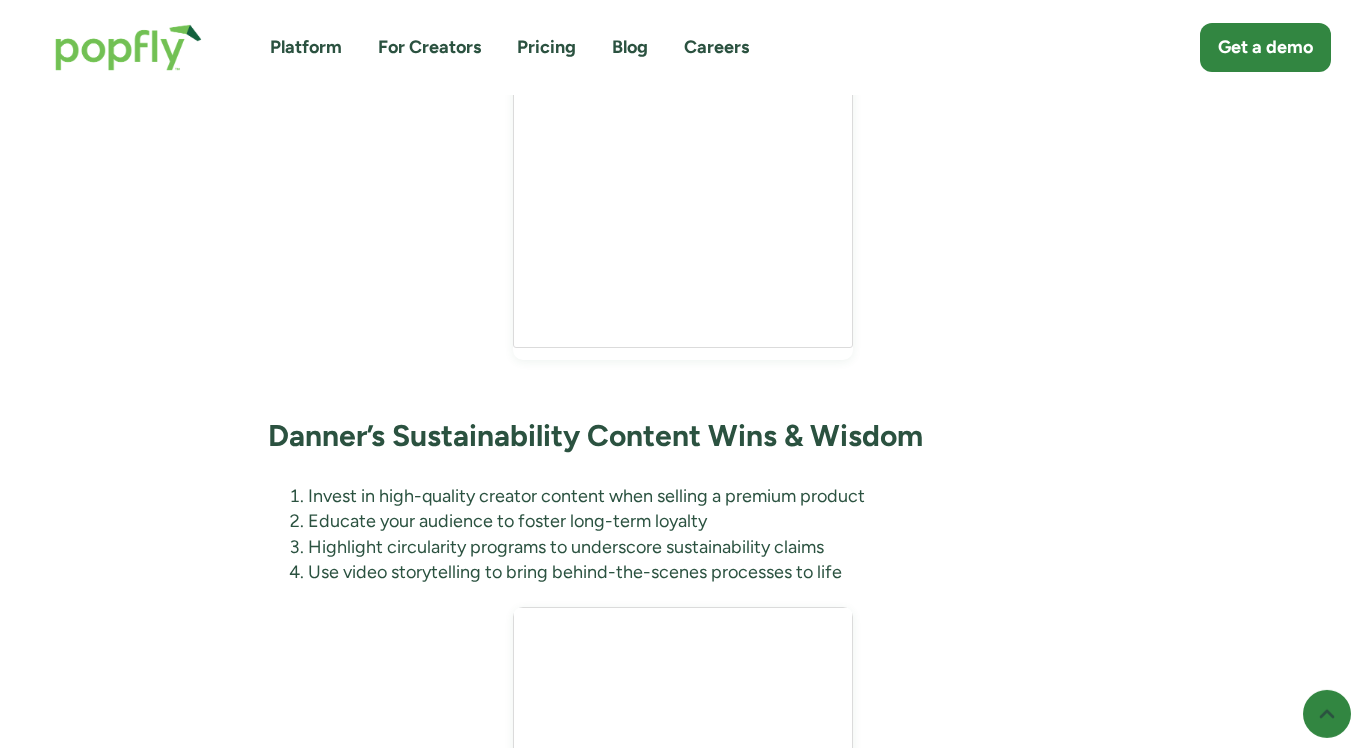click on "Hi, I’m [PERSON] - Director of Global Brand & Community at Popfly. I help outdoor brands and creators grow through smart storytelling and community-led marketing. Before Popfly, I spent over a decade leading social strategy for brands like The North Face, ADT, and Starbucks. My work has earned recognition from The Shorty Awards and consistently driven major organic growth through social-first campaigns. I’m passionate about building engaged digital communities and helping creators turn their content into impact. At Popfly, I get to combine my love for the outdoors with my background in brand and content strategy, and I’m excited to share what’s working! ‍ ‍ Wild Rye: Empowering Women with Community Content Seasonal product launches are always tied to tangible causes, making every purchase feel purposeful. This values-first approach keeps followers invested in both the gear and the greater good. How Wild Rye Nails Social Media Marketing (and How You Can Too) cause marketing" at bounding box center [682, 2547] 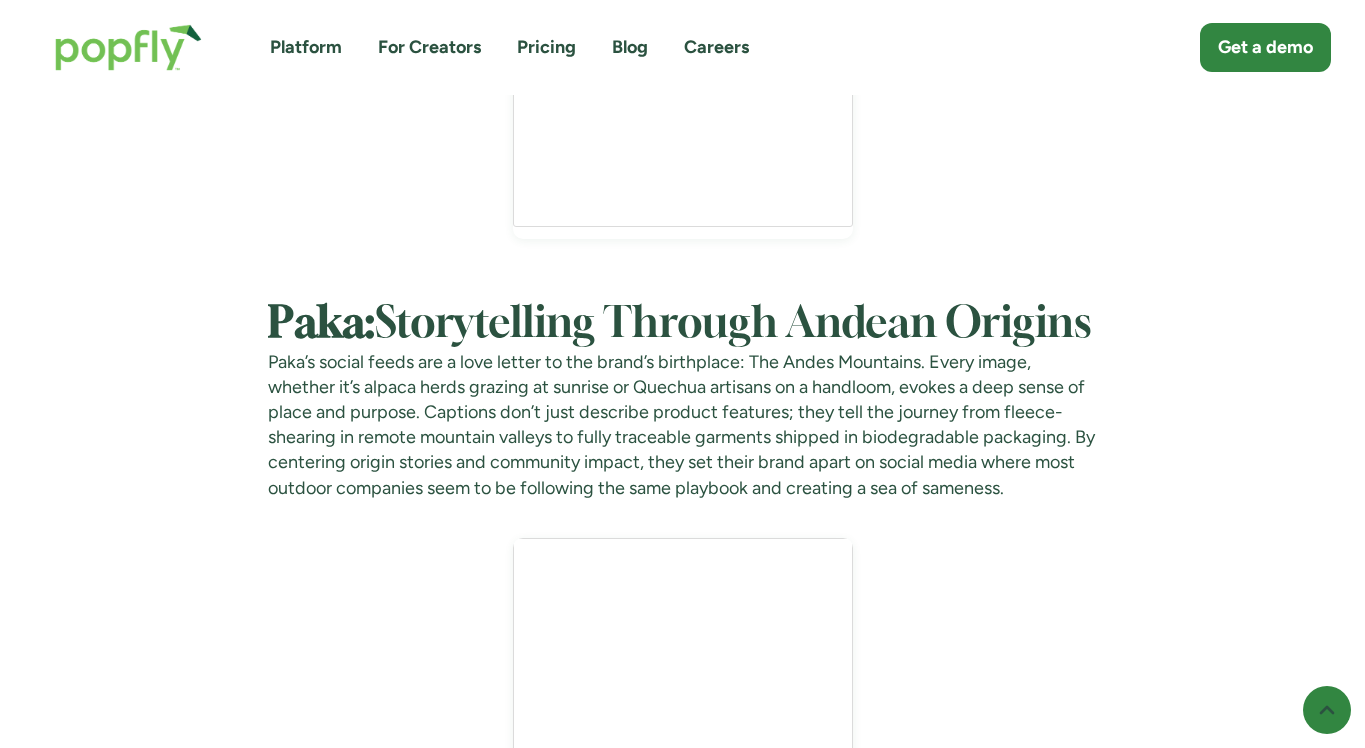 click on "Paka:  Storytelling Through Andean Origins" at bounding box center (682, 325) 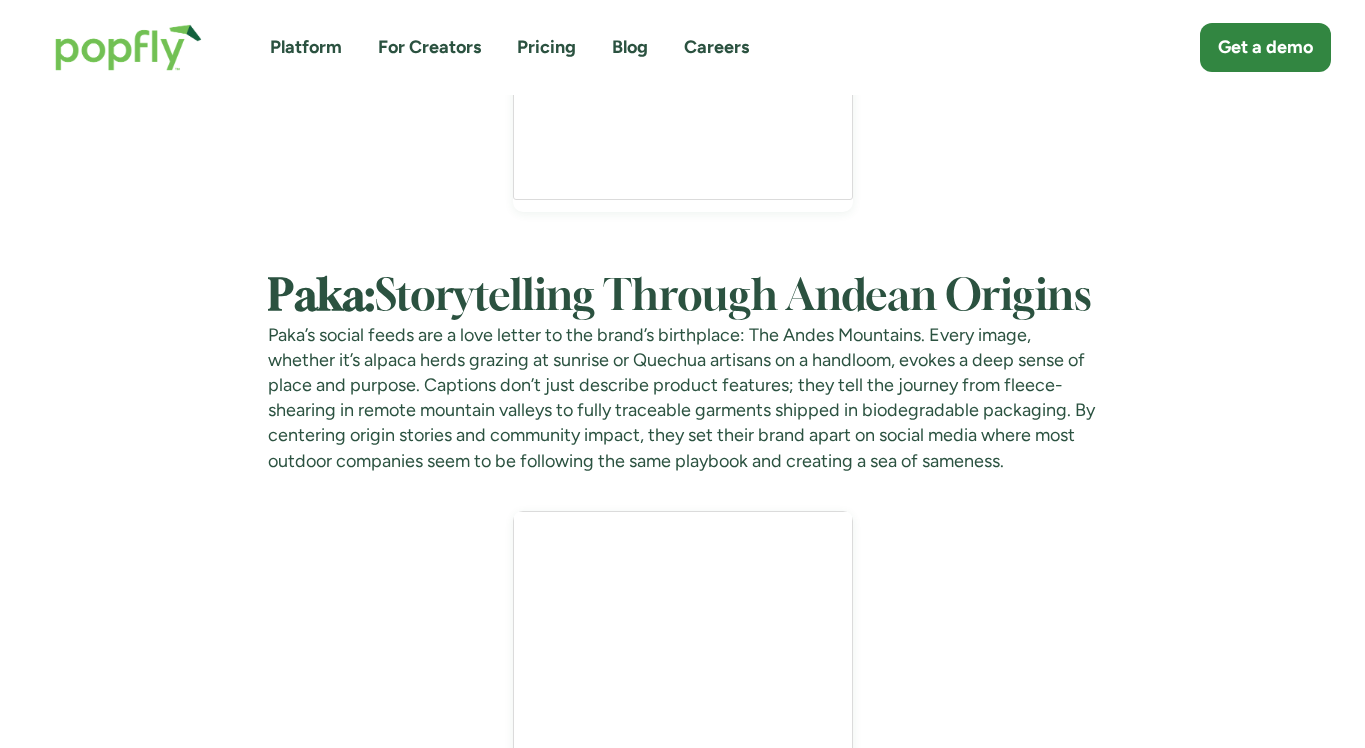 scroll, scrollTop: 5903, scrollLeft: 0, axis: vertical 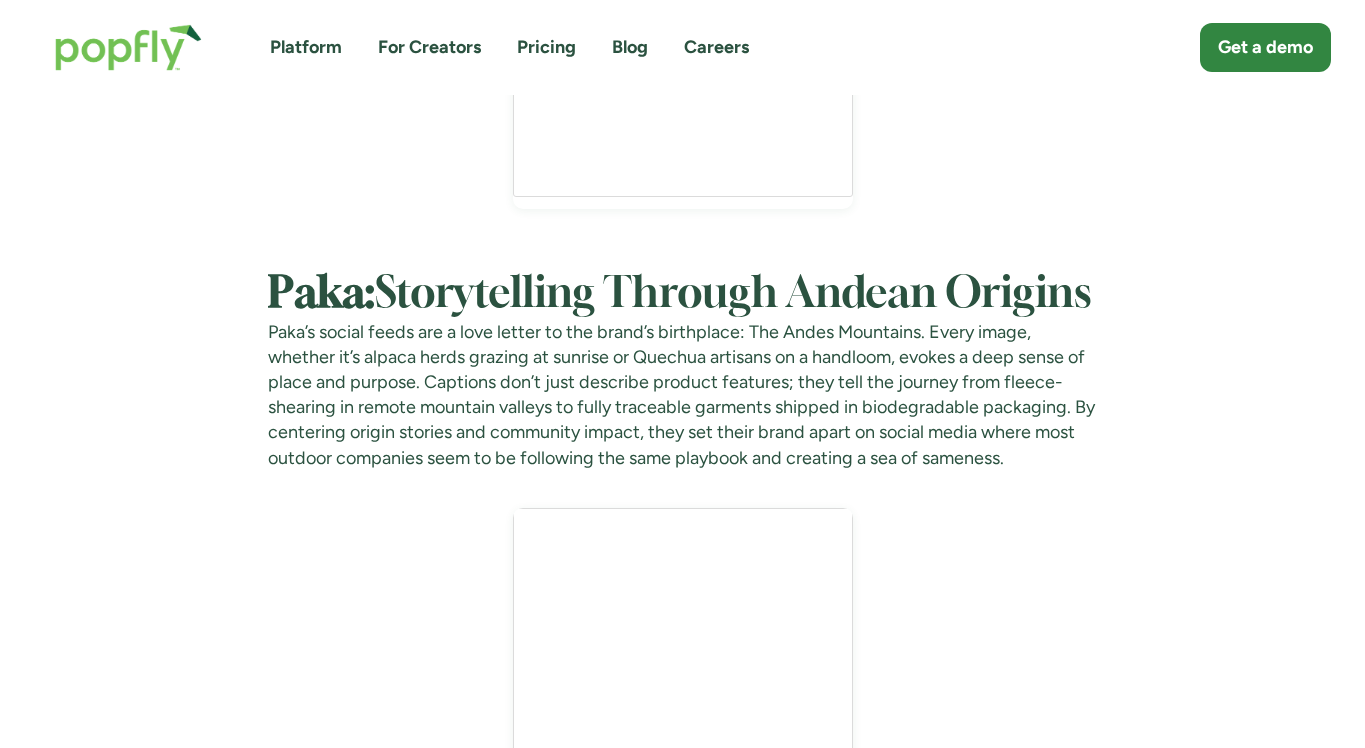 click on "Paka’s social feeds are a love letter to the brand’s birthplace: The Andes Mountains. Every image, whether it’s alpaca herds grazing at sunrise or Quechua artisans on a handloom, evokes a deep sense of place and purpose. Captions don’t just describe product features; they tell the journey from fleece-shearing in remote mountain valleys to fully traceable garments shipped in biodegradable packaging. By centering origin stories and community impact, they set their brand apart on social media where most outdoor companies seem to be following the same playbook and creating a sea of sameness." at bounding box center [682, 395] 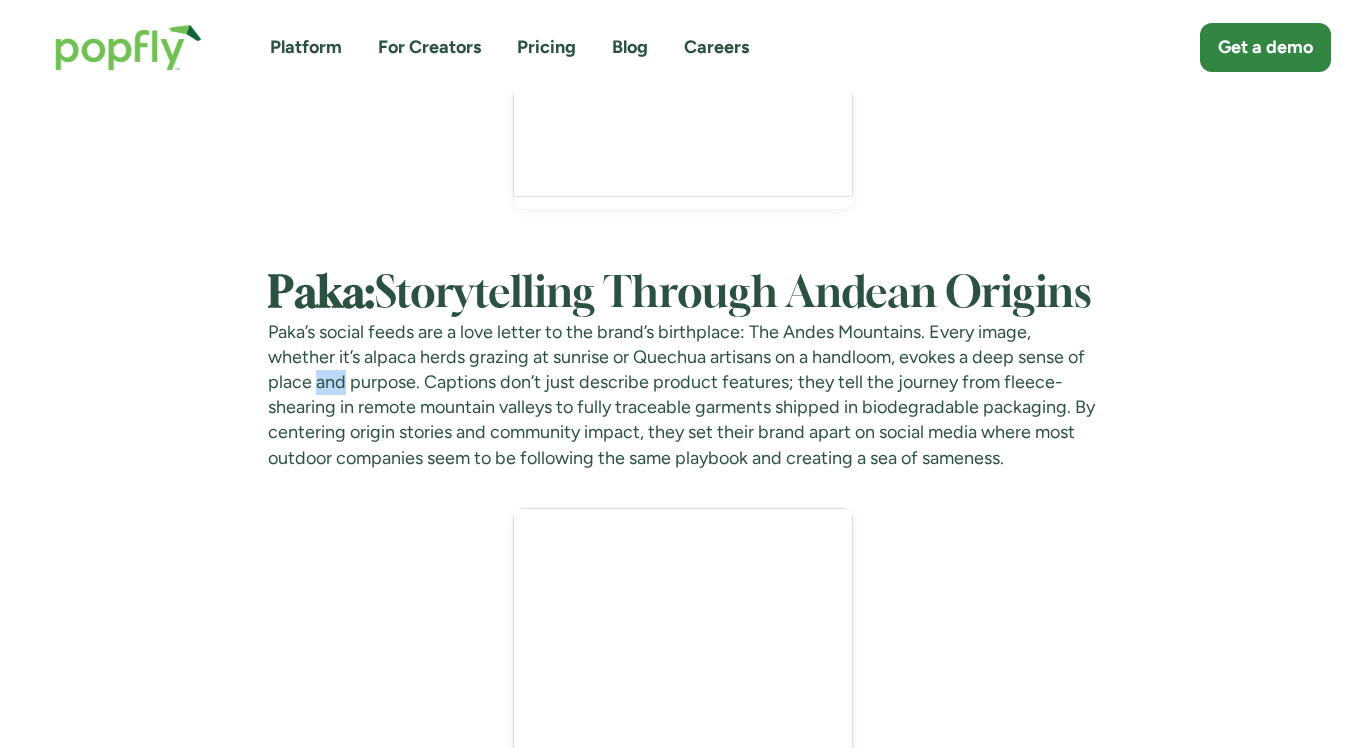 click on "Paka’s social feeds are a love letter to the brand’s birthplace: The Andes Mountains. Every image, whether it’s alpaca herds grazing at sunrise or Quechua artisans on a handloom, evokes a deep sense of place and purpose. Captions don’t just describe product features; they tell the journey from fleece-shearing in remote mountain valleys to fully traceable garments shipped in biodegradable packaging. By centering origin stories and community impact, they set their brand apart on social media where most outdoor companies seem to be following the same playbook and creating a sea of sameness." at bounding box center [682, 395] 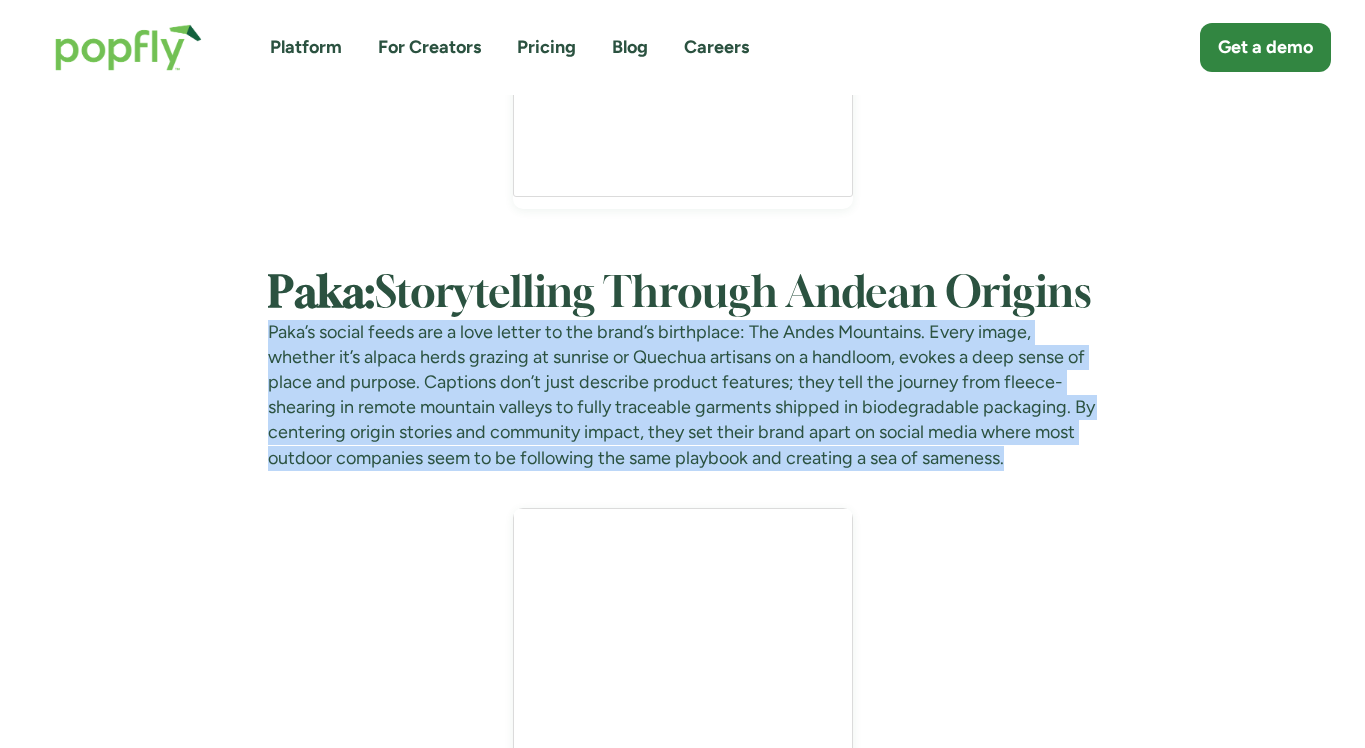click on "Paka’s social feeds are a love letter to the brand’s birthplace: The Andes Mountains. Every image, whether it’s alpaca herds grazing at sunrise or Quechua artisans on a handloom, evokes a deep sense of place and purpose. Captions don’t just describe product features; they tell the journey from fleece-shearing in remote mountain valleys to fully traceable garments shipped in biodegradable packaging. By centering origin stories and community impact, they set their brand apart on social media where most outdoor companies seem to be following the same playbook and creating a sea of sameness." at bounding box center [682, 395] 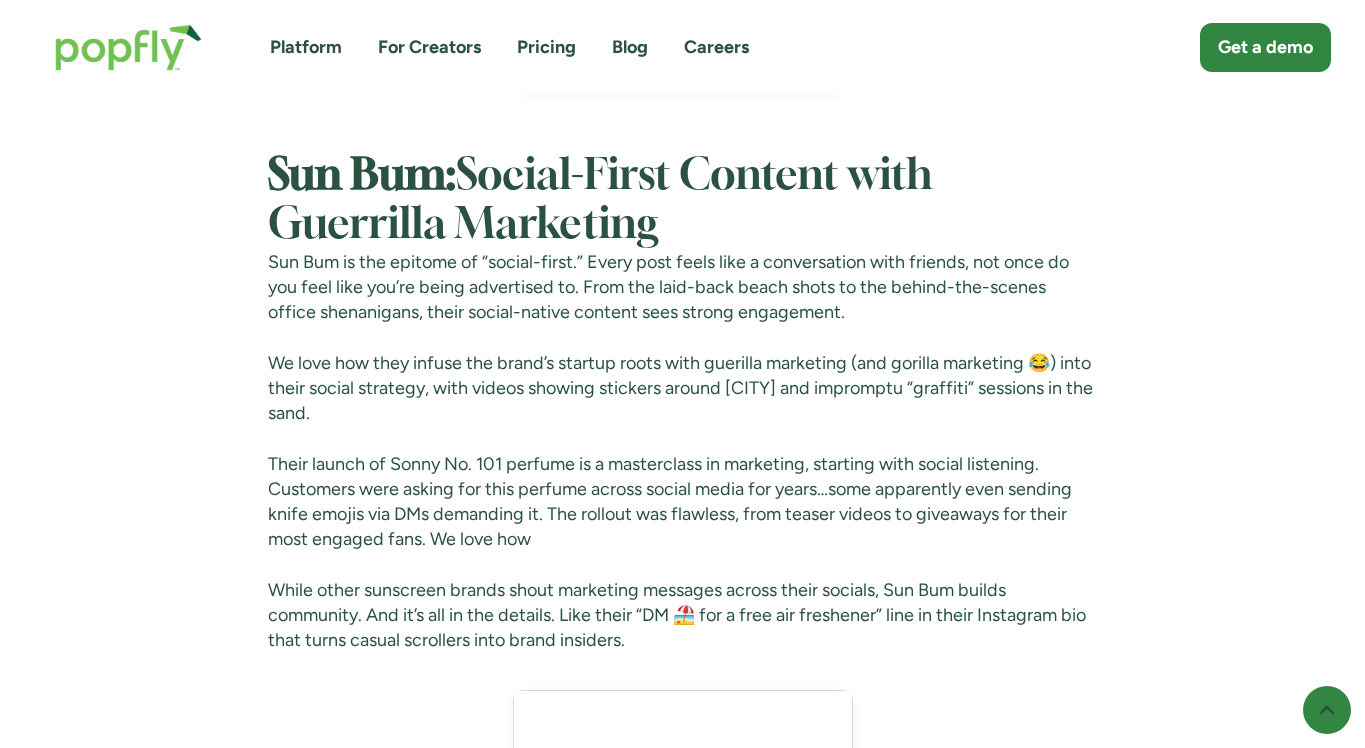 scroll, scrollTop: 7959, scrollLeft: 0, axis: vertical 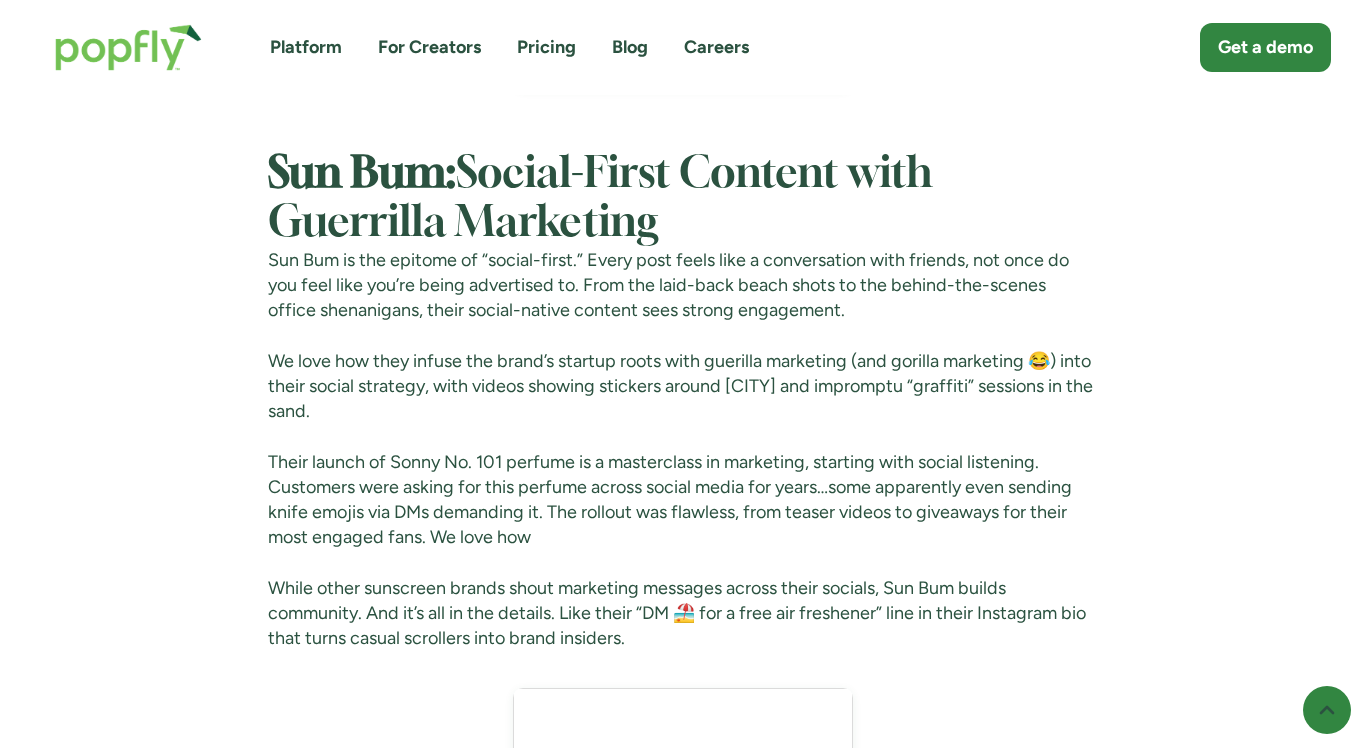 click on "Sun Bum is the epitome of “social-first.” Every post feels like a conversation with friends, not once do you feel like you’re being advertised to. From the laid-back beach shots to the behind-the-scenes office shenanigans, their social-native content sees strong engagement." at bounding box center (682, 286) 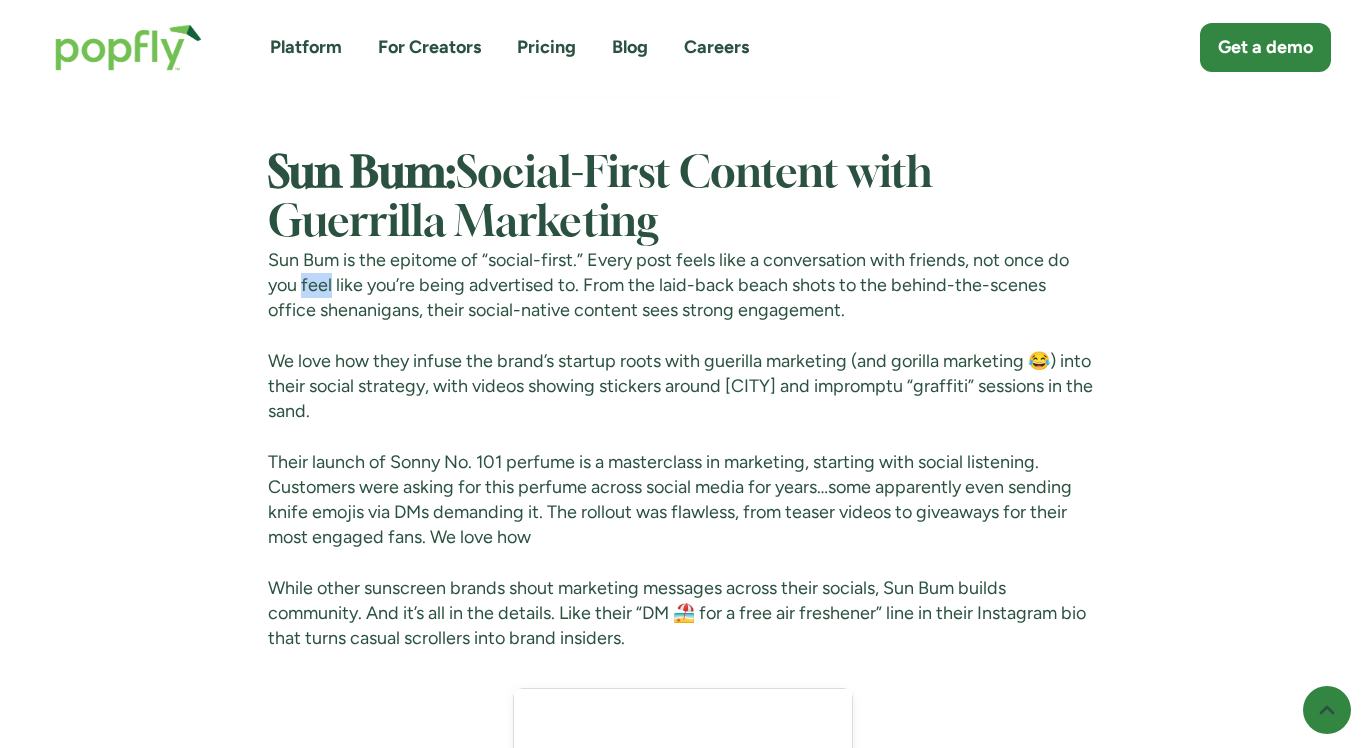 click on "Sun Bum is the epitome of “social-first.” Every post feels like a conversation with friends, not once do you feel like you’re being advertised to. From the laid-back beach shots to the behind-the-scenes office shenanigans, their social-native content sees strong engagement." at bounding box center [682, 286] 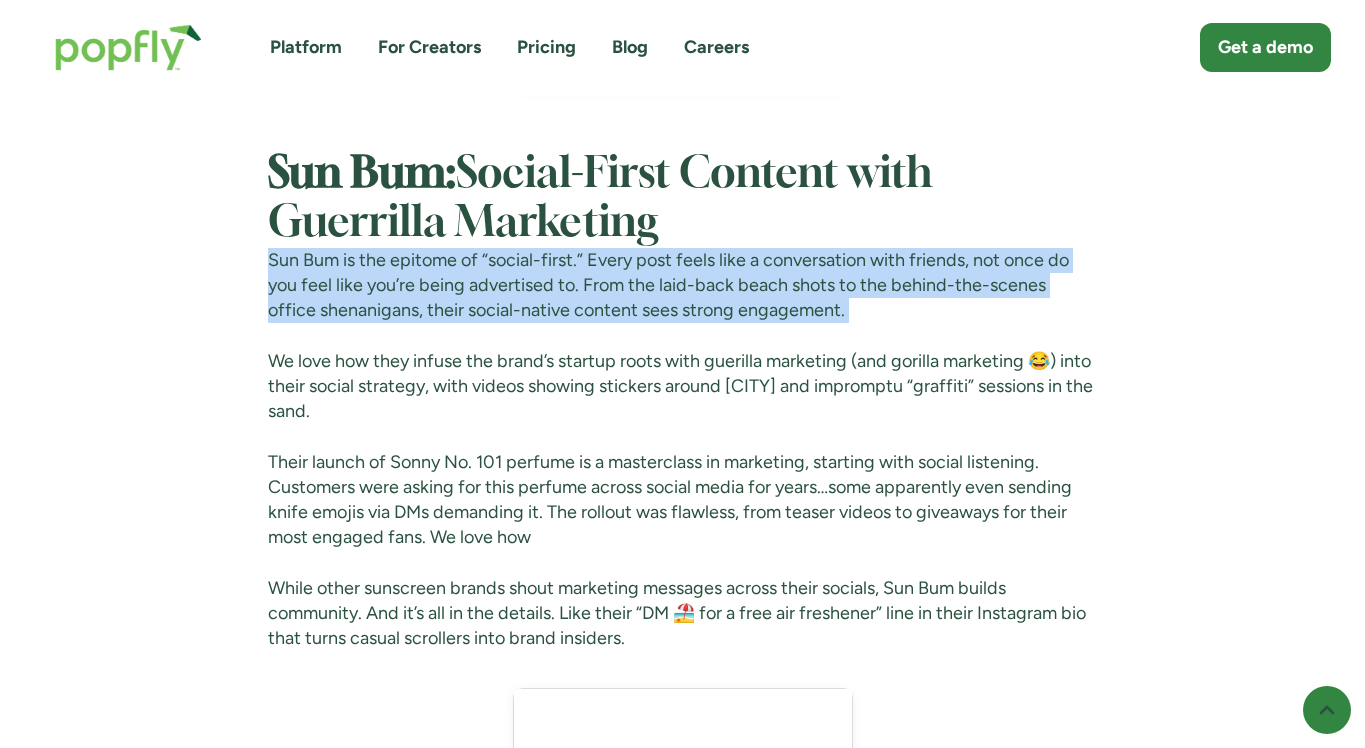 click on "Sun Bum is the epitome of “social-first.” Every post feels like a conversation with friends, not once do you feel like you’re being advertised to. From the laid-back beach shots to the behind-the-scenes office shenanigans, their social-native content sees strong engagement." at bounding box center [682, 286] 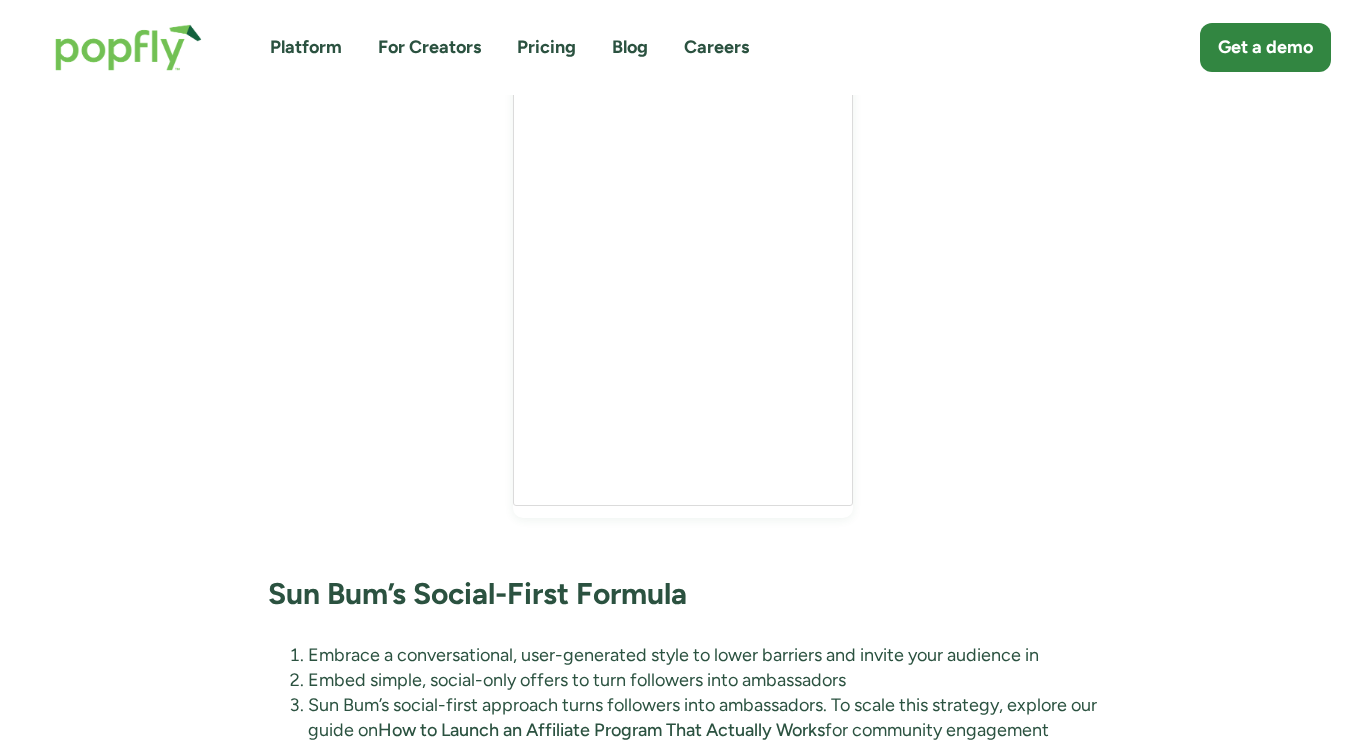 scroll, scrollTop: 8314, scrollLeft: 0, axis: vertical 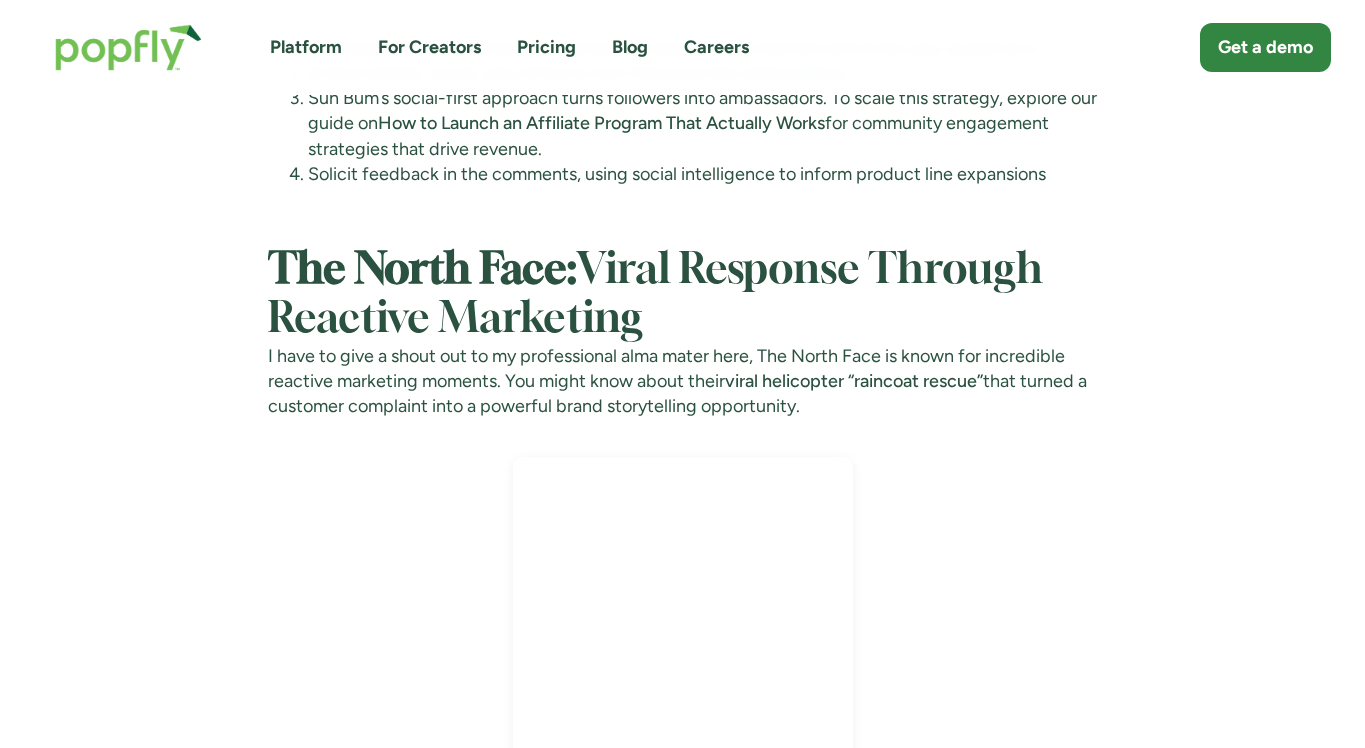 click on "I have to give a shout out to my professional alma mater here, The North Face is known for incredible reactive marketing moments. You might know about their  viral helicopter “raincoat rescue”  that turned a customer complaint into a powerful brand storytelling opportunity." at bounding box center (682, 382) 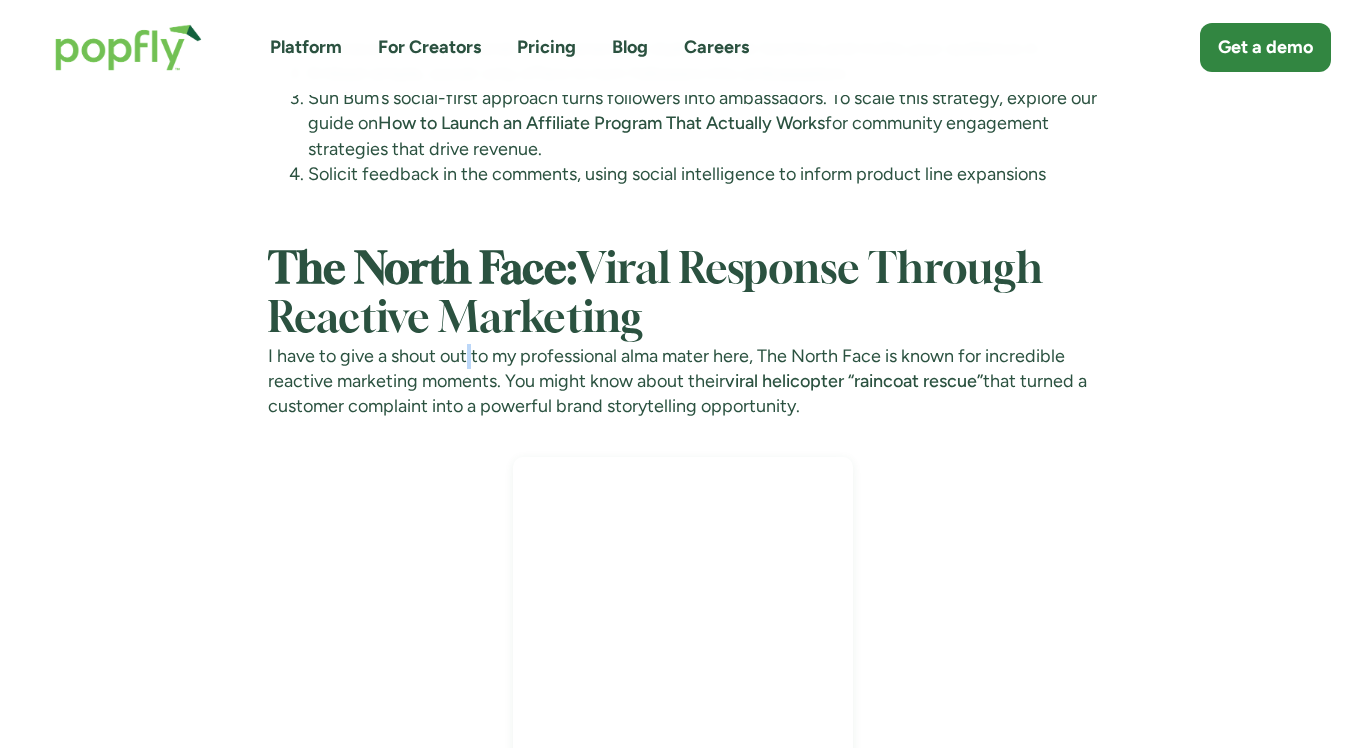 click on "I have to give a shout out to my professional alma mater here, The North Face is known for incredible reactive marketing moments. You might know about their  viral helicopter “raincoat rescue”  that turned a customer complaint into a powerful brand storytelling opportunity." at bounding box center [682, 382] 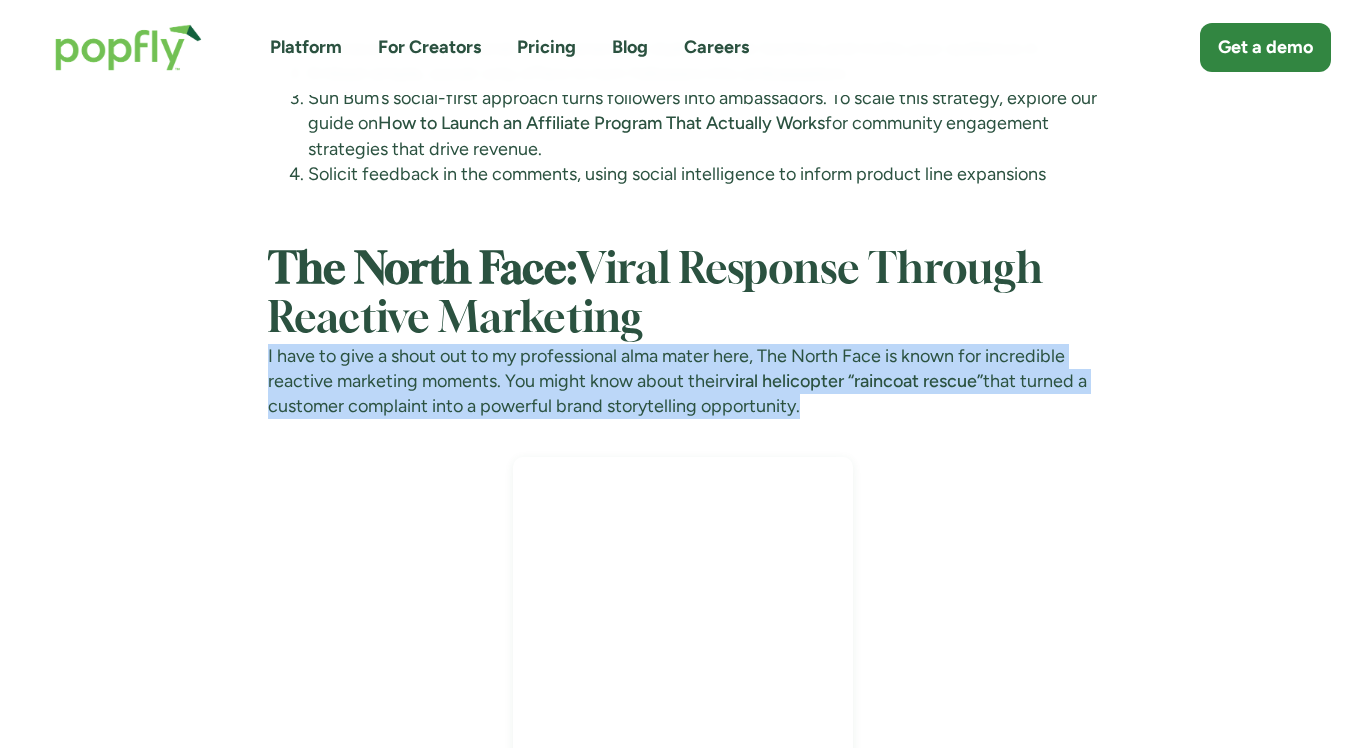 click on "I have to give a shout out to my professional alma mater here, The North Face is known for incredible reactive marketing moments. You might know about their  viral helicopter “raincoat rescue”  that turned a customer complaint into a powerful brand storytelling opportunity." at bounding box center [682, 382] 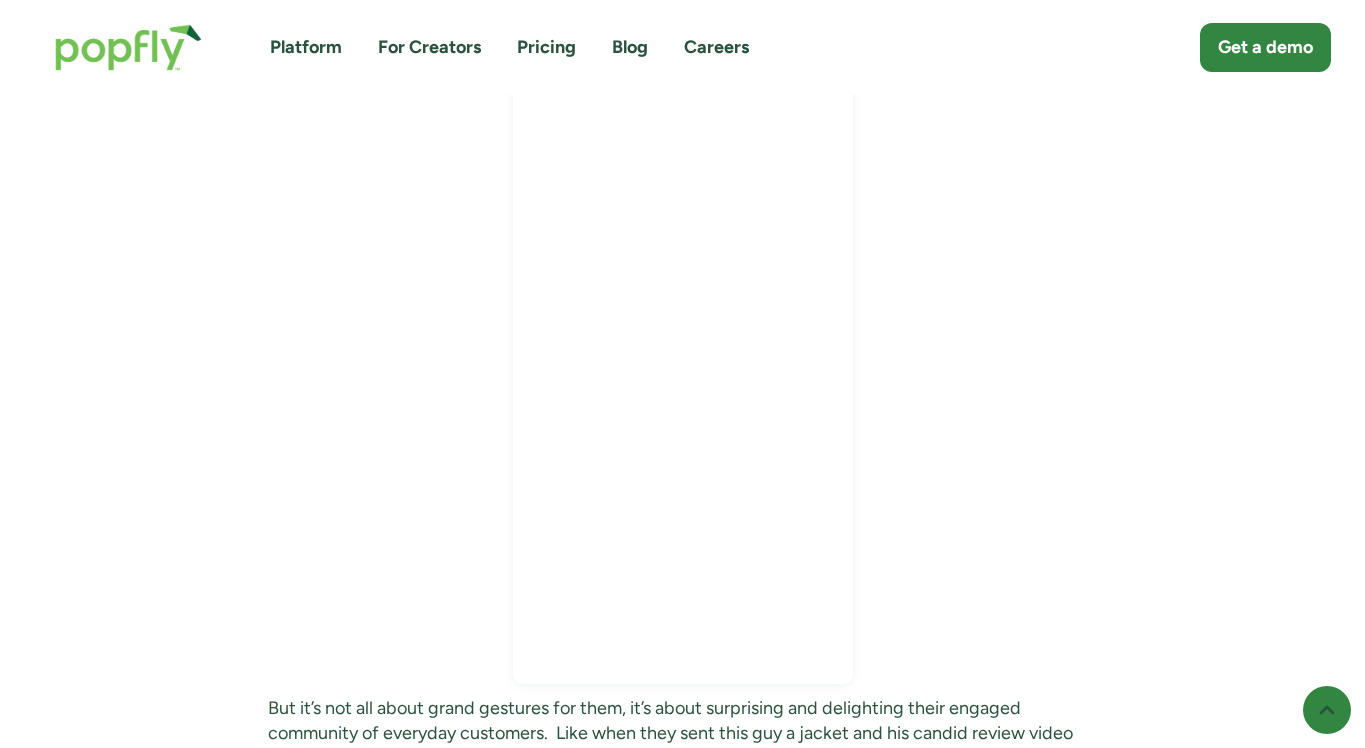 scroll, scrollTop: 10146, scrollLeft: 0, axis: vertical 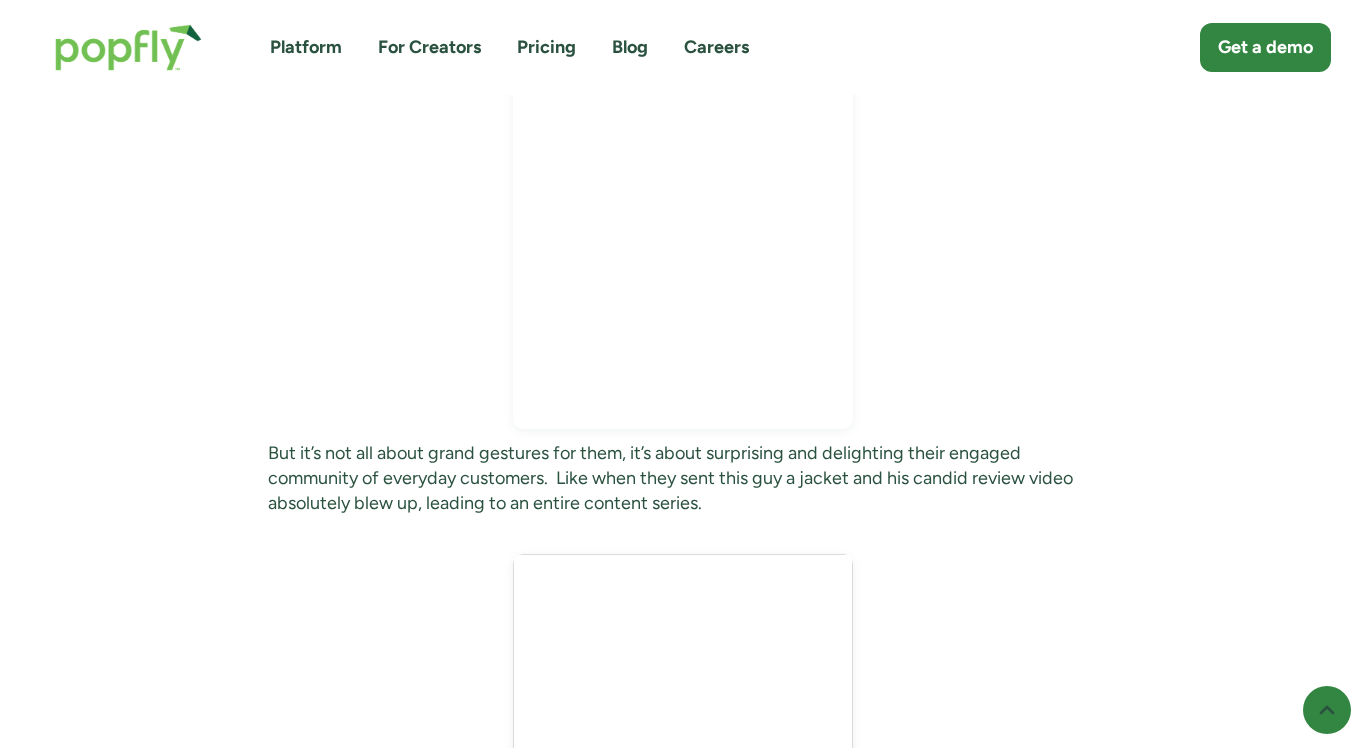 click on "But it’s not all about grand gestures for them, it’s about surprising and delighting their engaged community of everyday customers.  Like when they sent this guy a jacket and his candid review video absolutely blew up, leading to an entire content series." at bounding box center (682, 479) 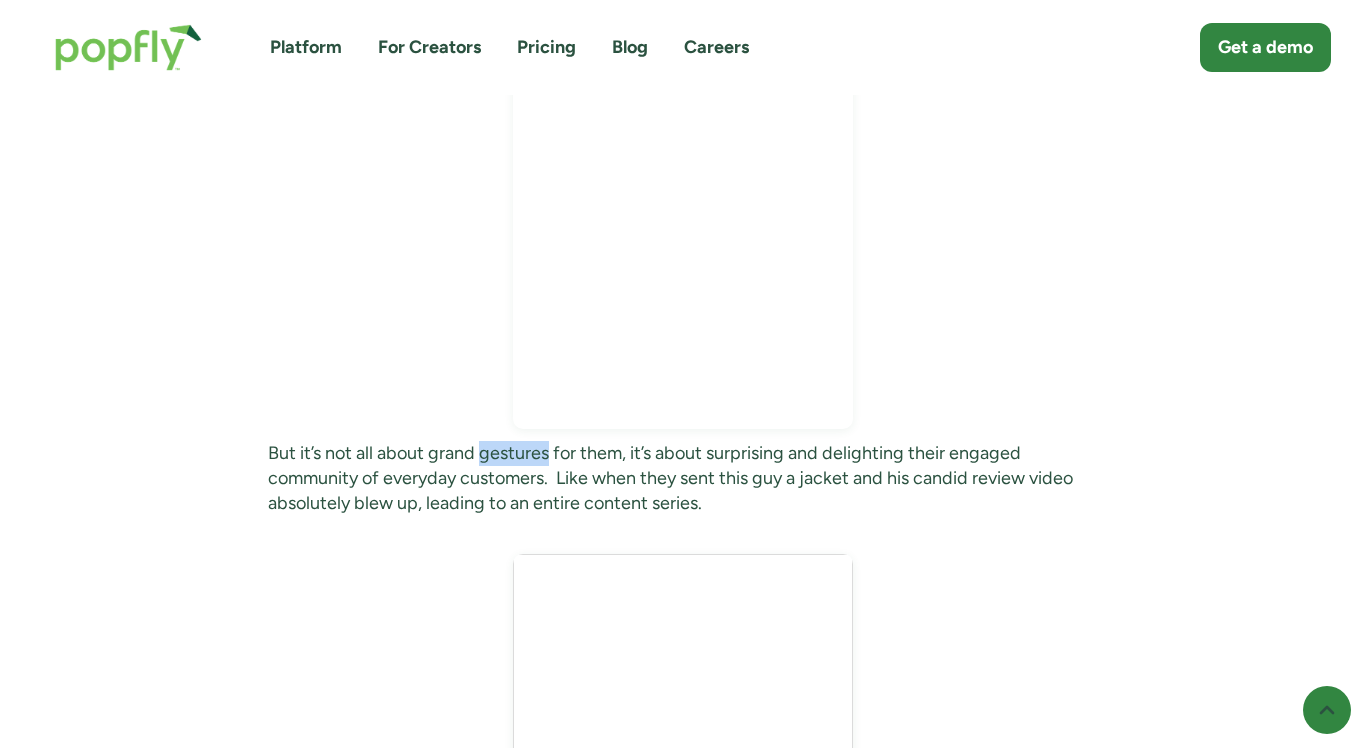 click on "But it’s not all about grand gestures for them, it’s about surprising and delighting their engaged community of everyday customers.  Like when they sent this guy a jacket and his candid review video absolutely blew up, leading to an entire content series." at bounding box center (682, 479) 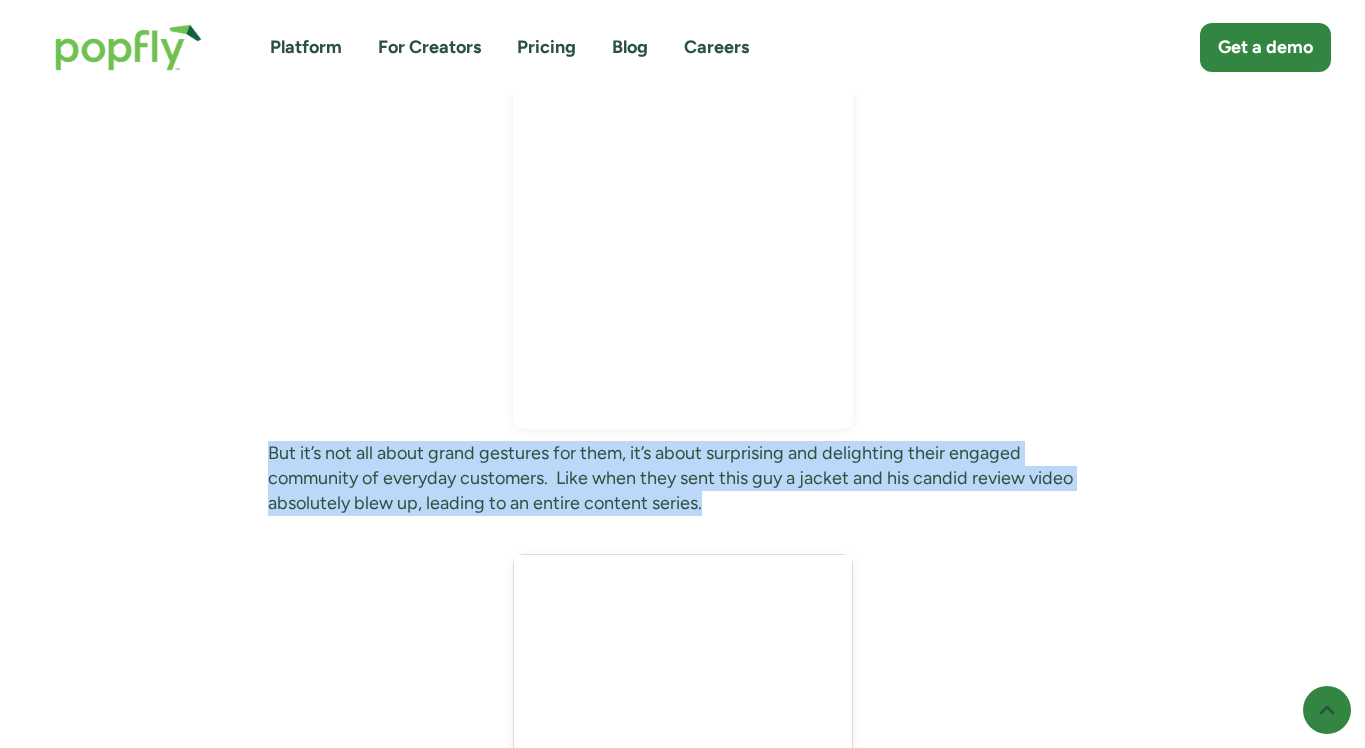 click on "But it’s not all about grand gestures for them, it’s about surprising and delighting their engaged community of everyday customers.  Like when they sent this guy a jacket and his candid review video absolutely blew up, leading to an entire content series." at bounding box center (682, 479) 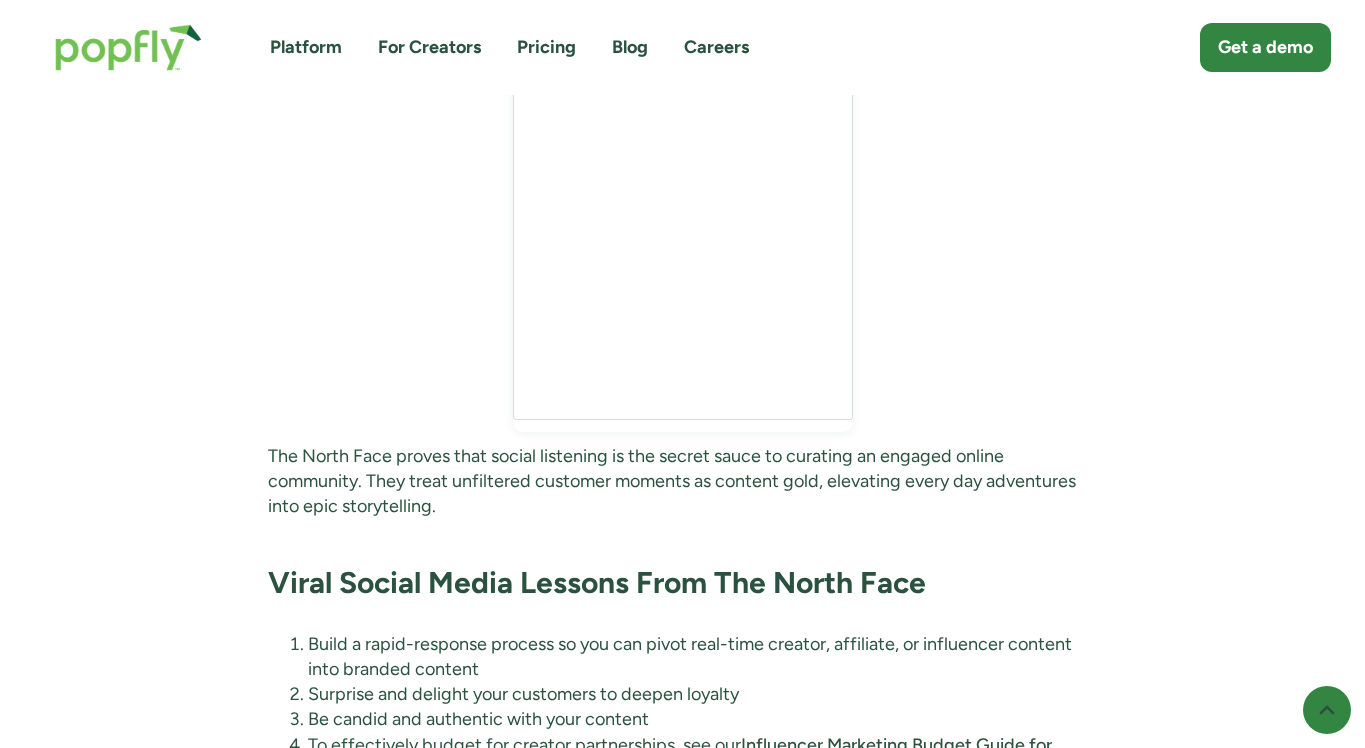 scroll, scrollTop: 11054, scrollLeft: 0, axis: vertical 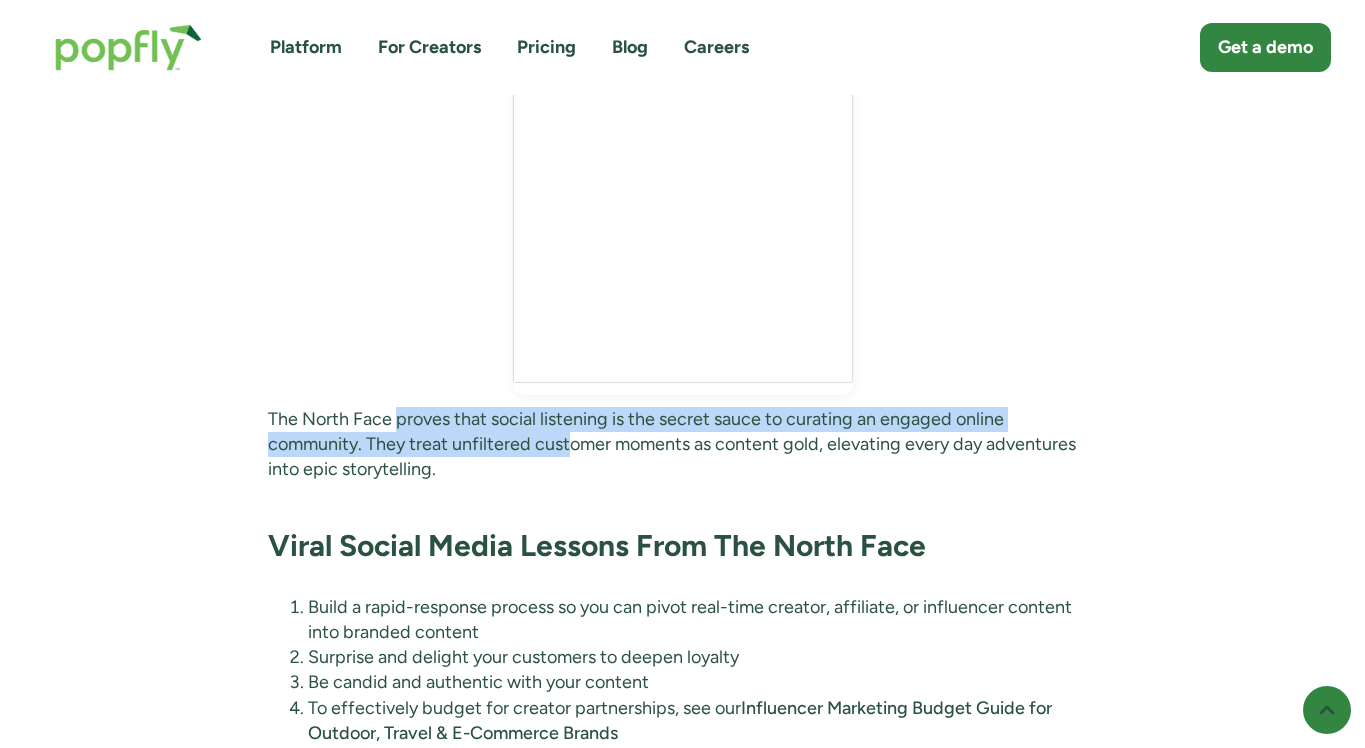 drag, startPoint x: 399, startPoint y: 353, endPoint x: 570, endPoint y: 375, distance: 172.4094 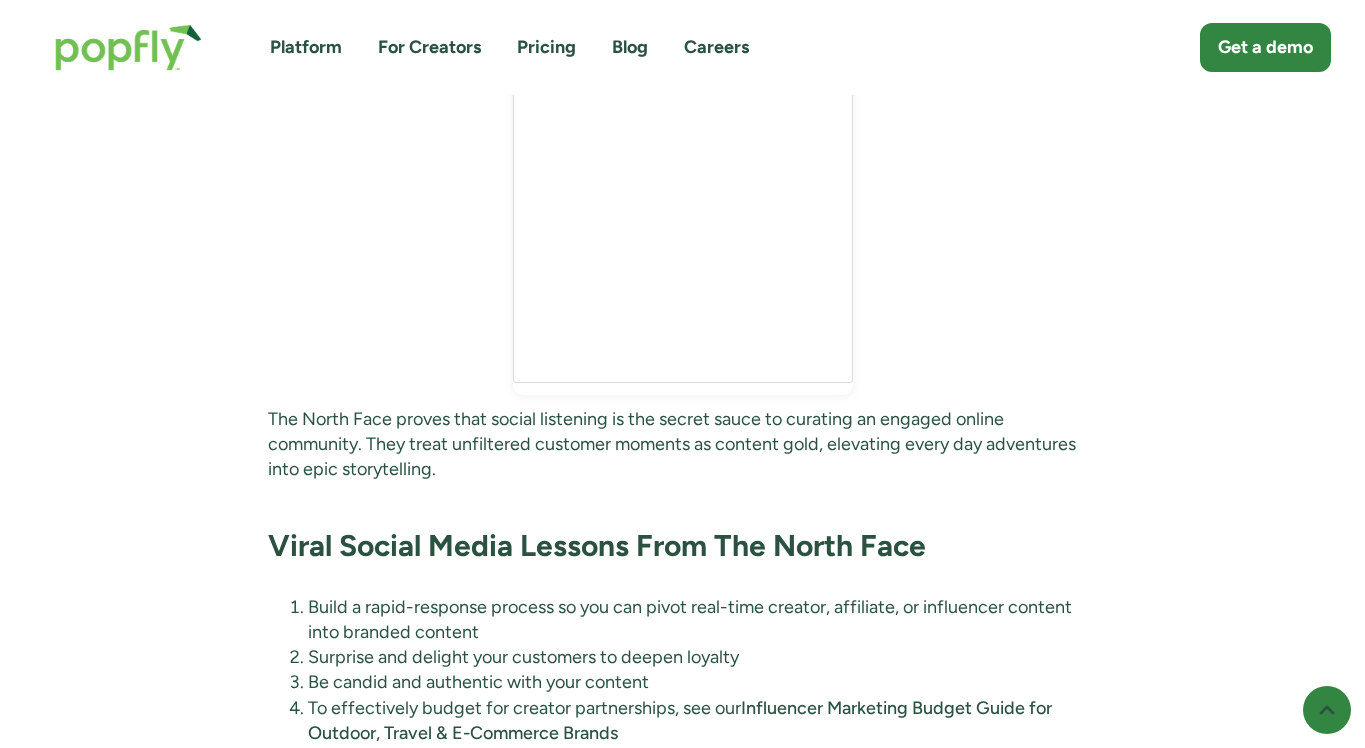 click on "The North Face proves that social listening is the secret sauce to curating an engaged online community. They treat unfiltered customer moments as content gold, elevating every day adventures into epic storytelling." at bounding box center [682, 445] 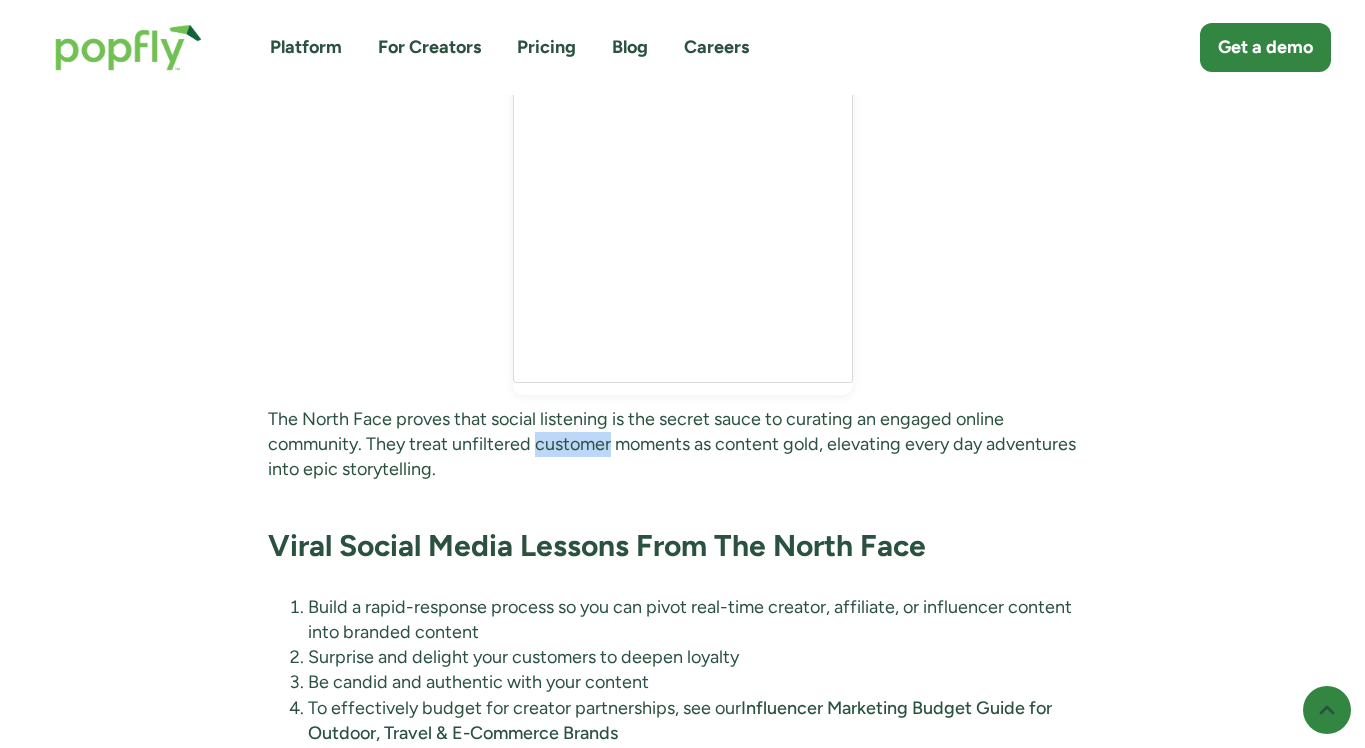 click on "The North Face proves that social listening is the secret sauce to curating an engaged online community. They treat unfiltered customer moments as content gold, elevating every day adventures into epic storytelling." at bounding box center [682, 445] 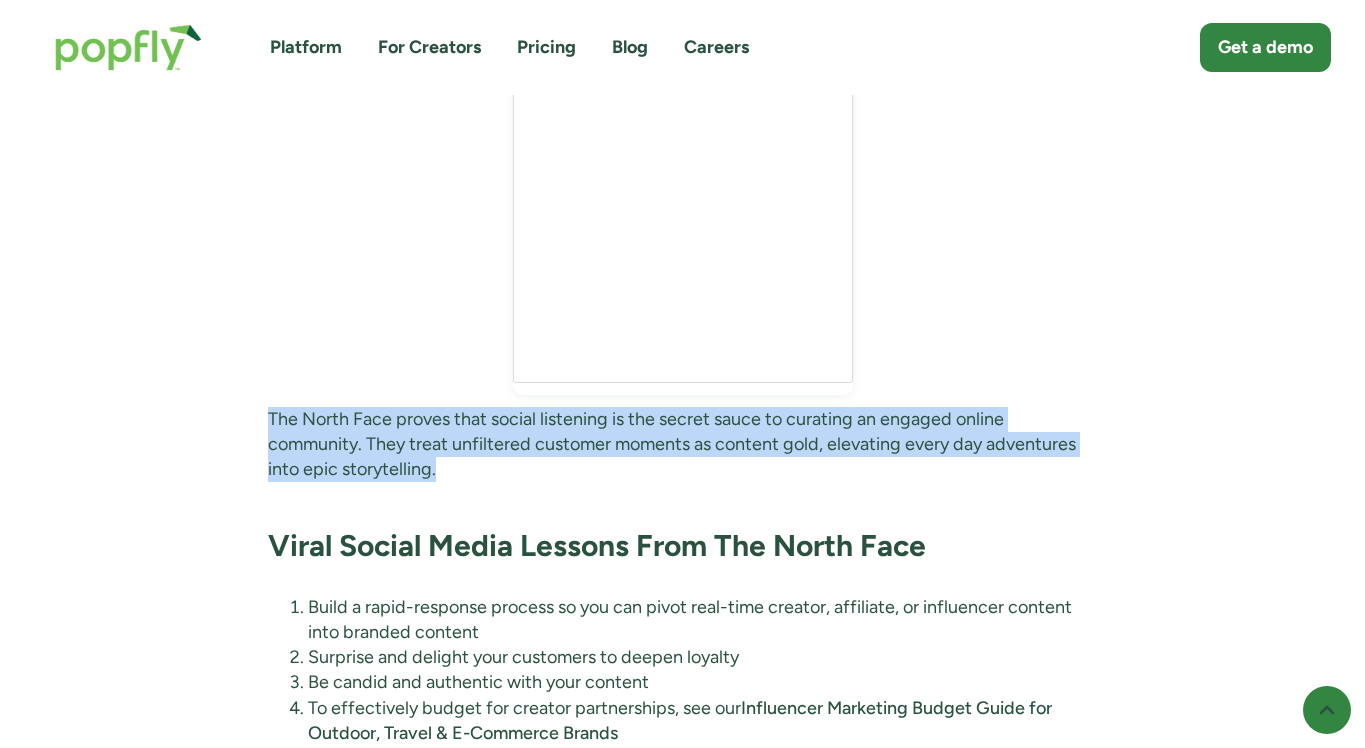 click on "The North Face proves that social listening is the secret sauce to curating an engaged online community. They treat unfiltered customer moments as content gold, elevating every day adventures into epic storytelling." at bounding box center (682, 445) 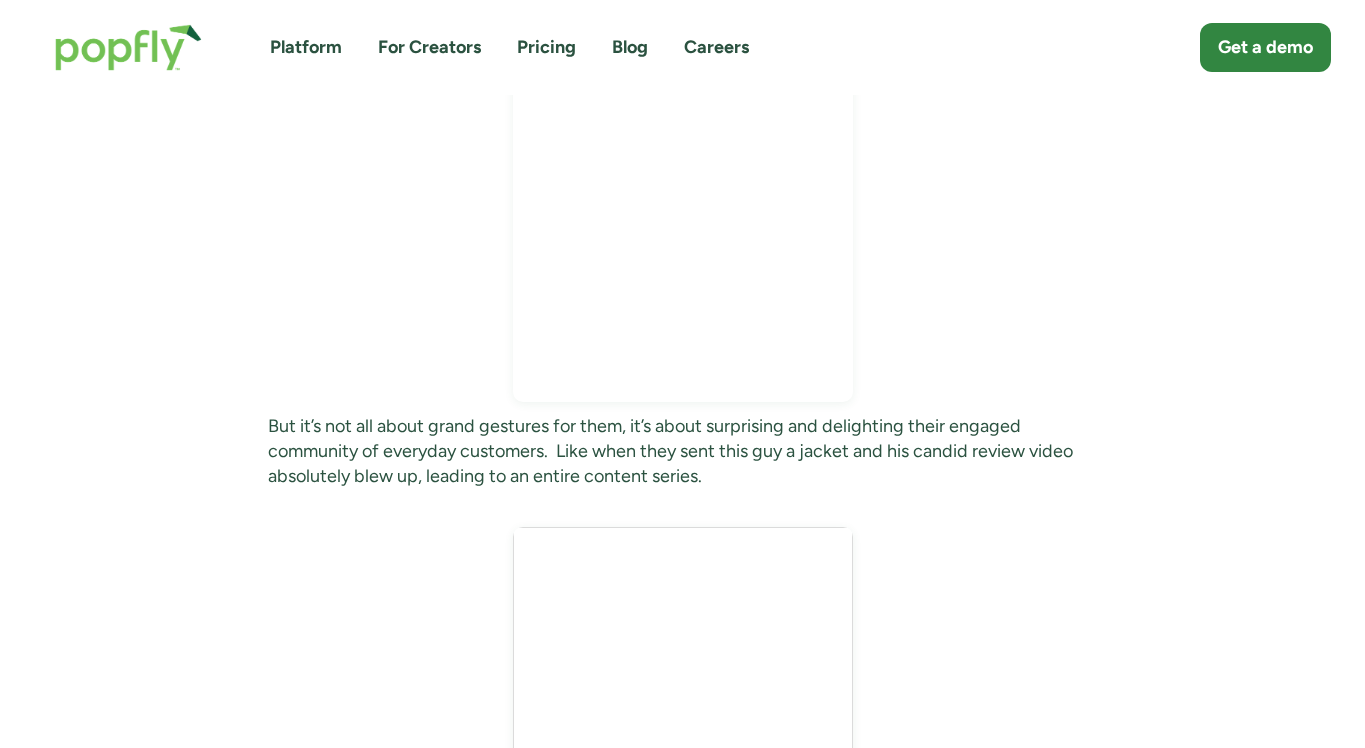 scroll, scrollTop: 10137, scrollLeft: 0, axis: vertical 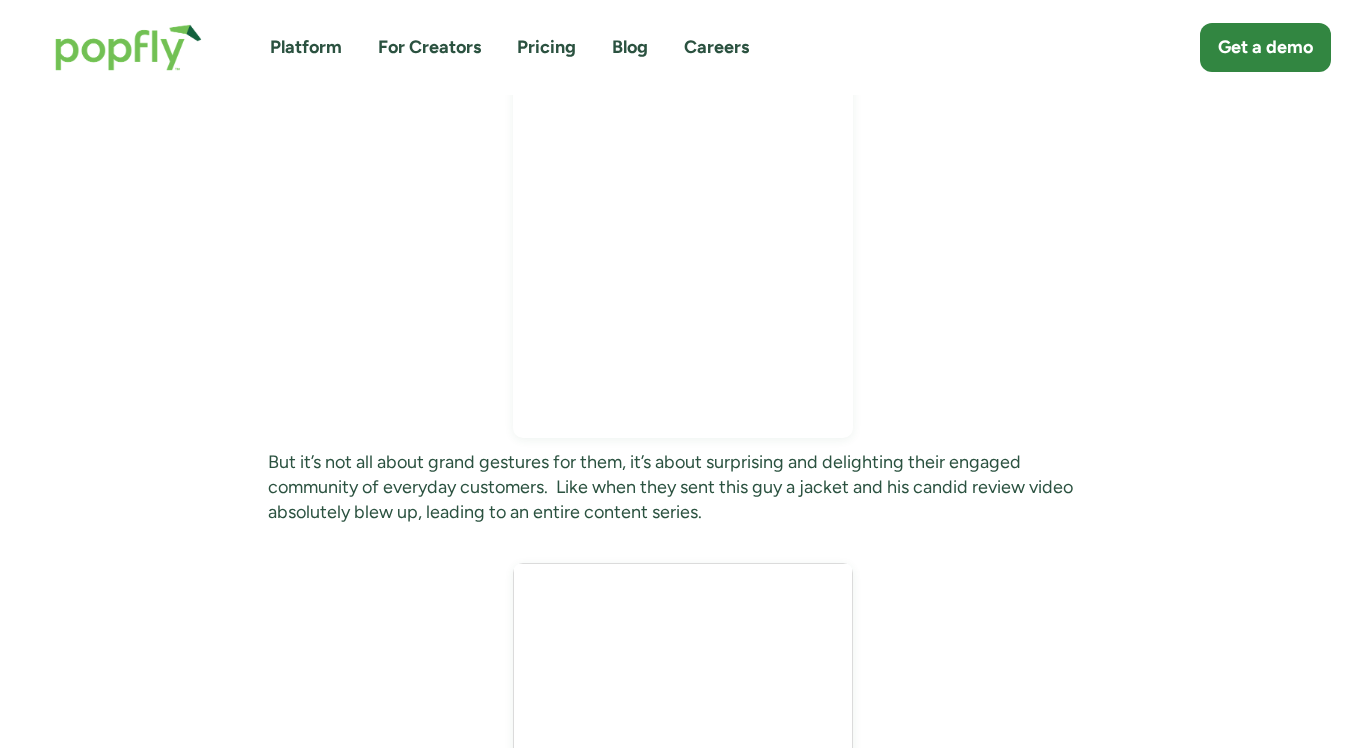 click on "But it’s not all about grand gestures for them, it’s about surprising and delighting their engaged community of everyday customers.  Like when they sent this guy a jacket and his candid review video absolutely blew up, leading to an entire content series." at bounding box center (682, 488) 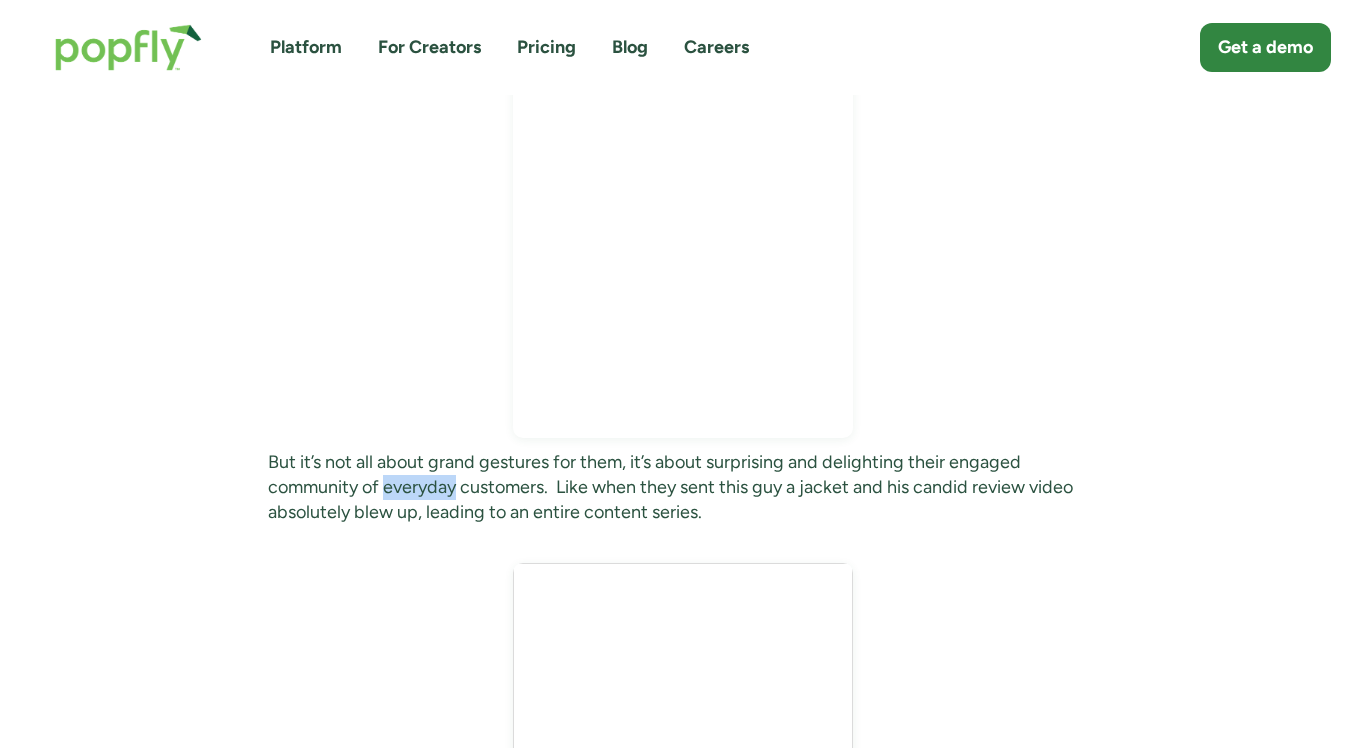 click on "But it’s not all about grand gestures for them, it’s about surprising and delighting their engaged community of everyday customers.  Like when they sent this guy a jacket and his candid review video absolutely blew up, leading to an entire content series." at bounding box center (682, 488) 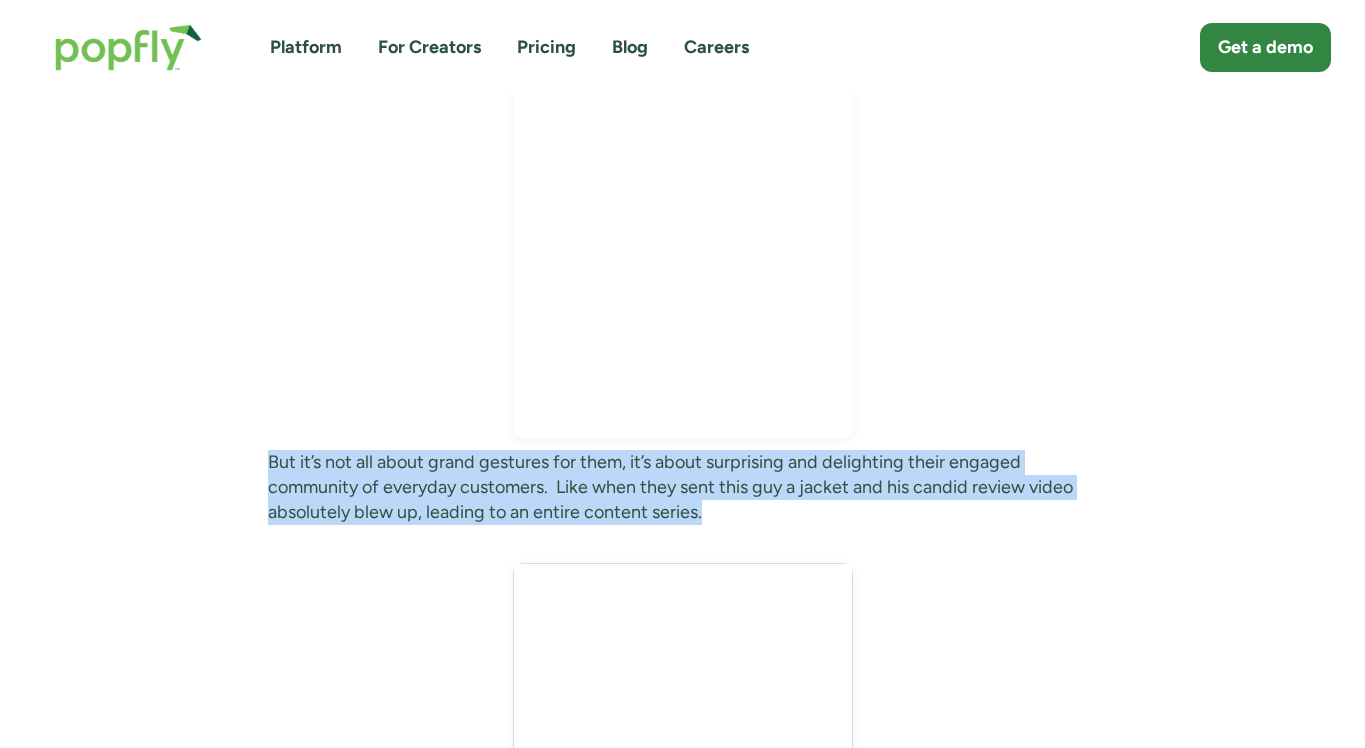 click on "But it’s not all about grand gestures for them, it’s about surprising and delighting their engaged community of everyday customers.  Like when they sent this guy a jacket and his candid review video absolutely blew up, leading to an entire content series." at bounding box center (682, 488) 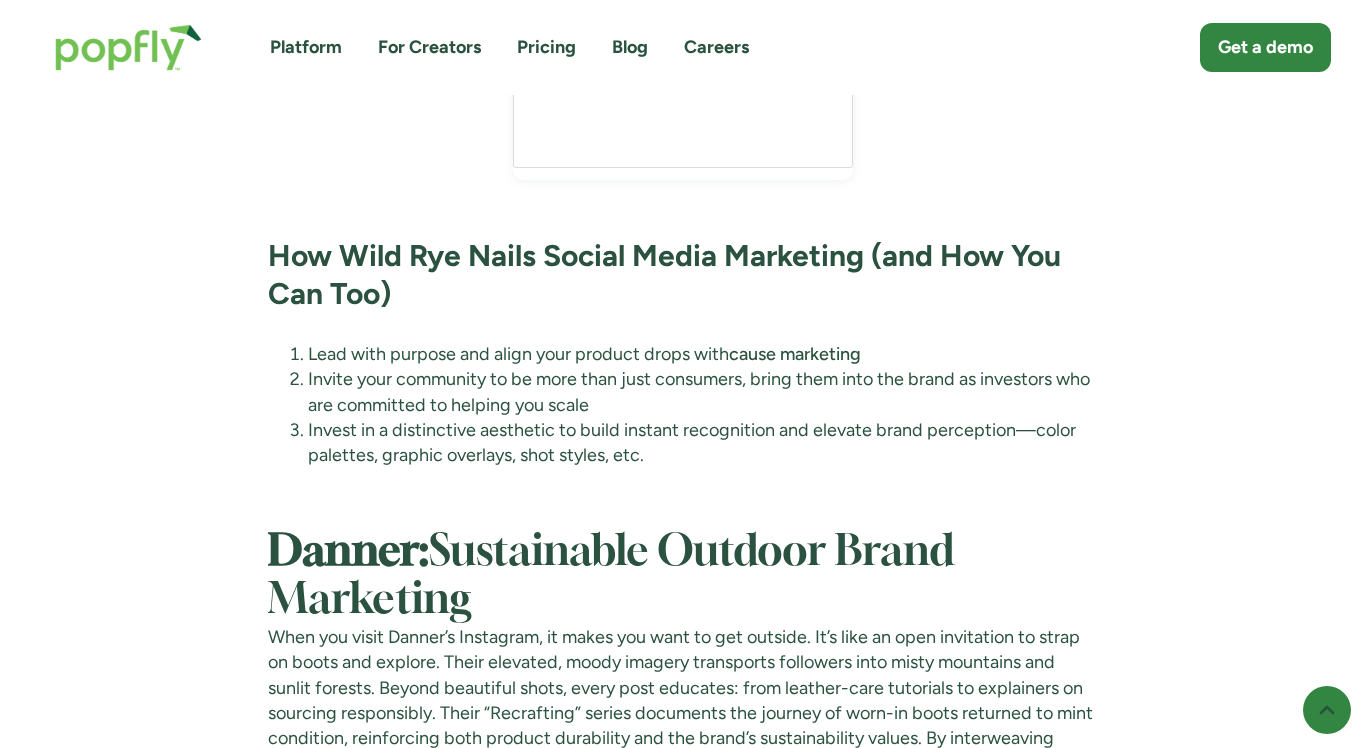 scroll, scrollTop: 3783, scrollLeft: 0, axis: vertical 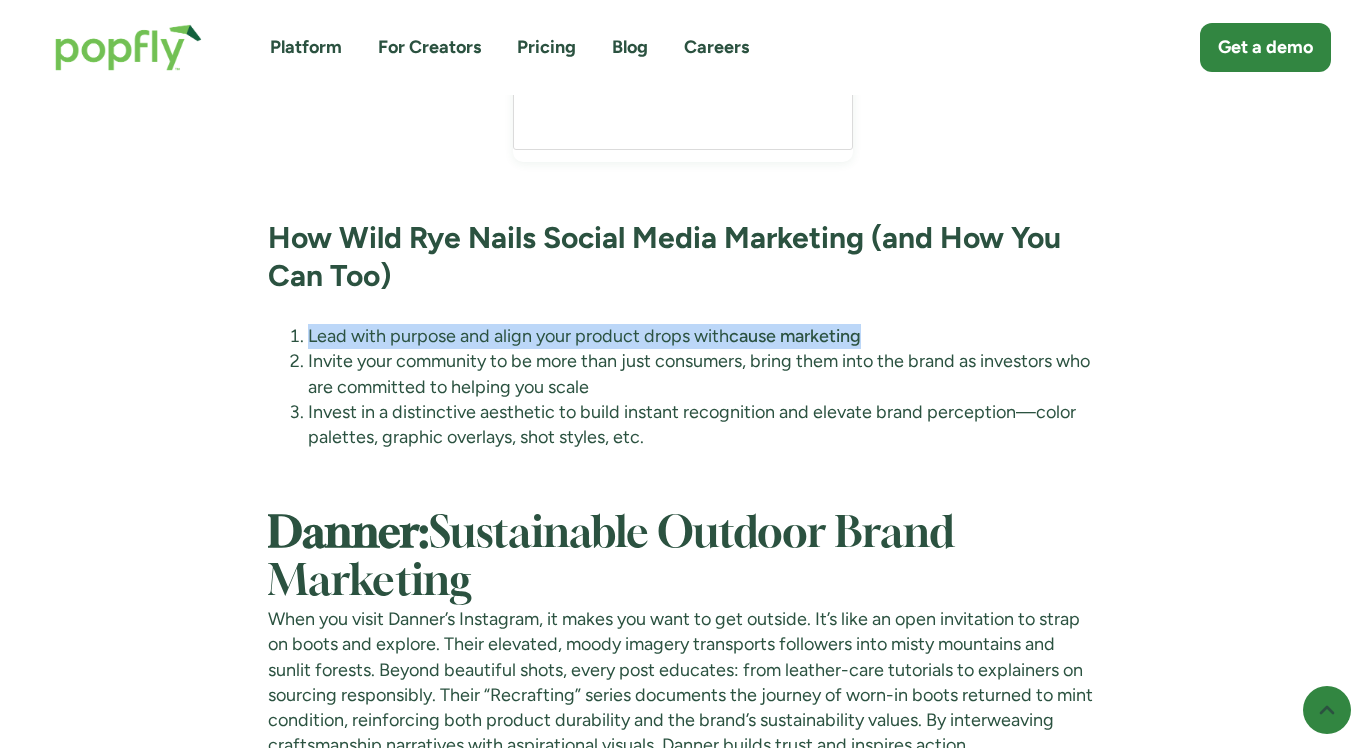 drag, startPoint x: 308, startPoint y: 268, endPoint x: 912, endPoint y: 267, distance: 604.00085 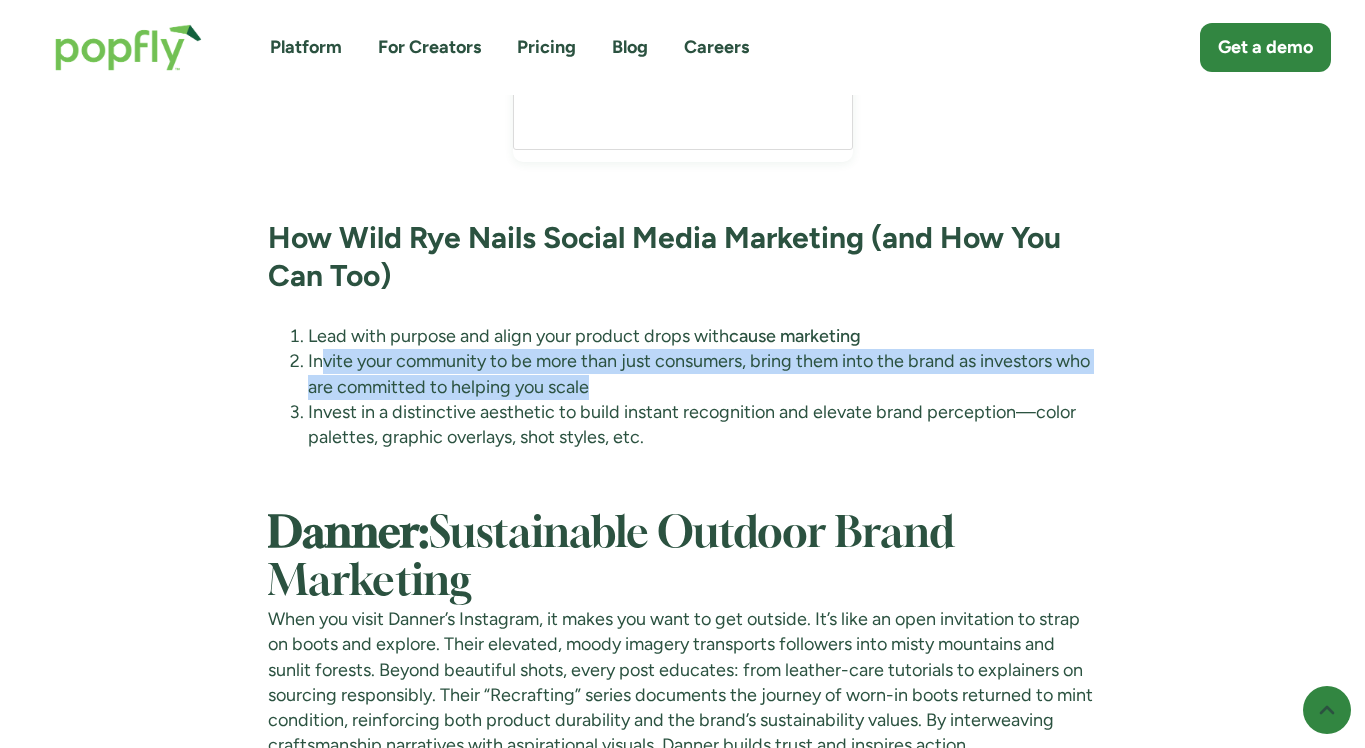 drag, startPoint x: 320, startPoint y: 291, endPoint x: 694, endPoint y: 311, distance: 374.53436 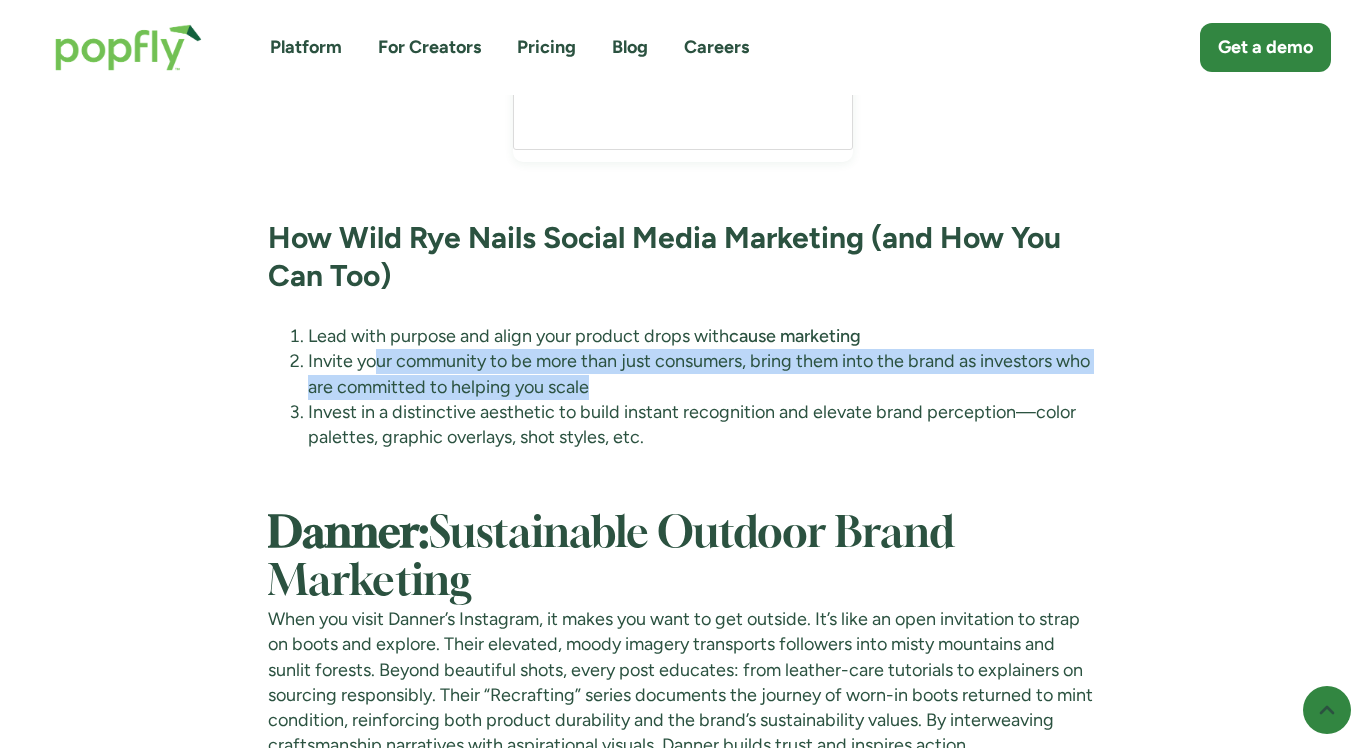 drag, startPoint x: 375, startPoint y: 296, endPoint x: 642, endPoint y: 320, distance: 268.07648 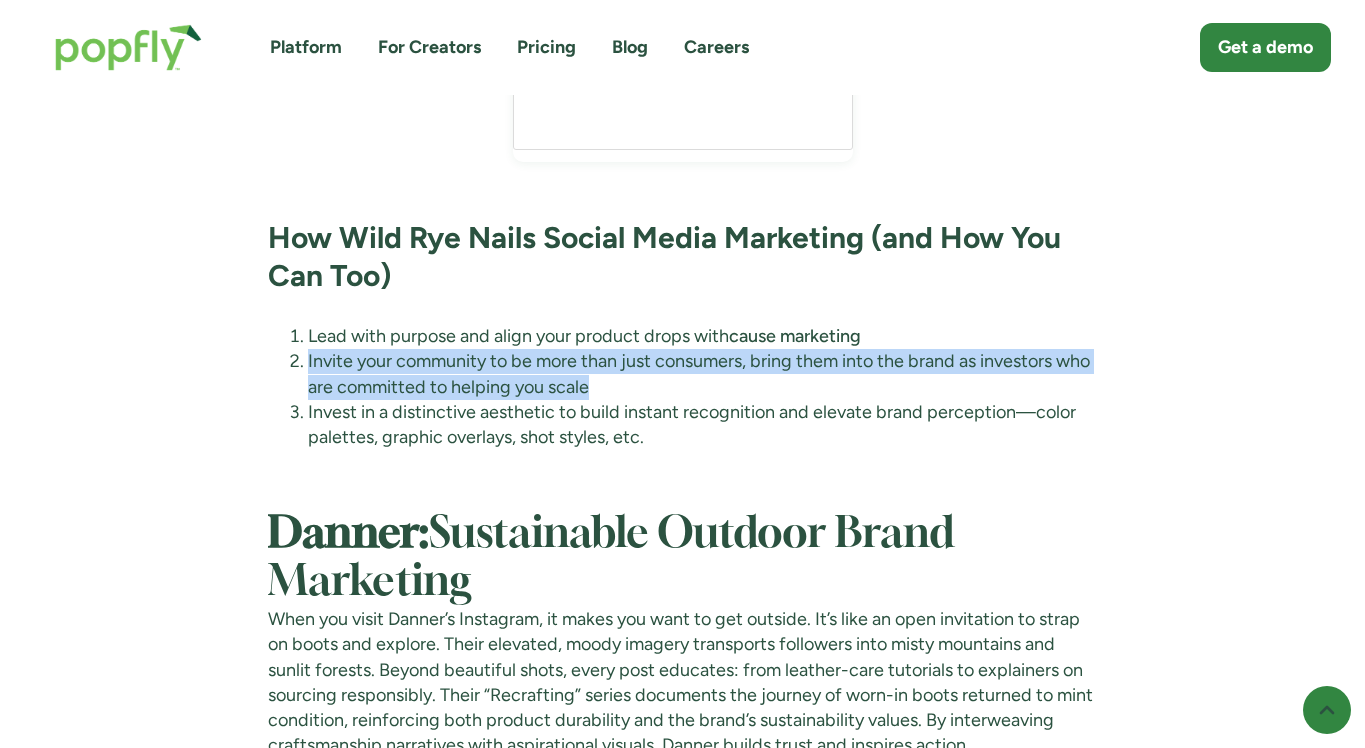 drag, startPoint x: 665, startPoint y: 312, endPoint x: 305, endPoint y: 287, distance: 360.867 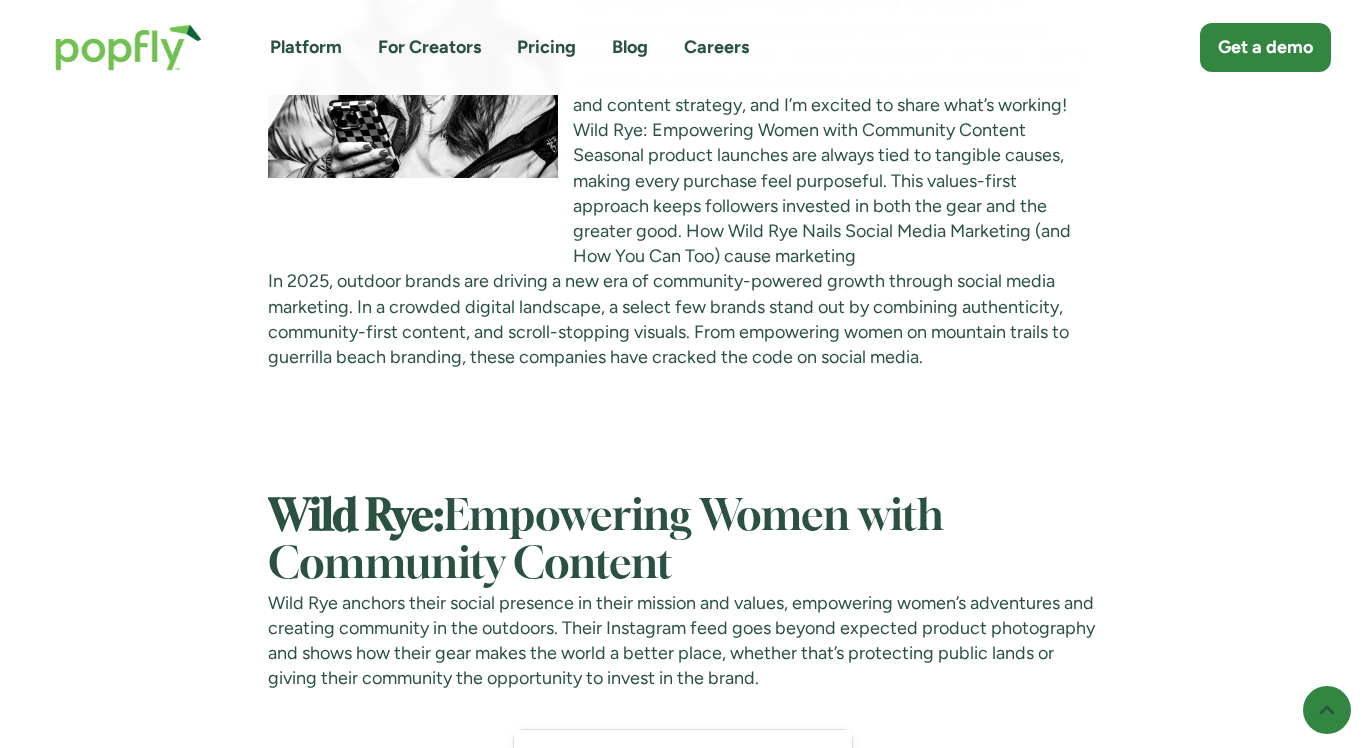 scroll, scrollTop: 2008, scrollLeft: 0, axis: vertical 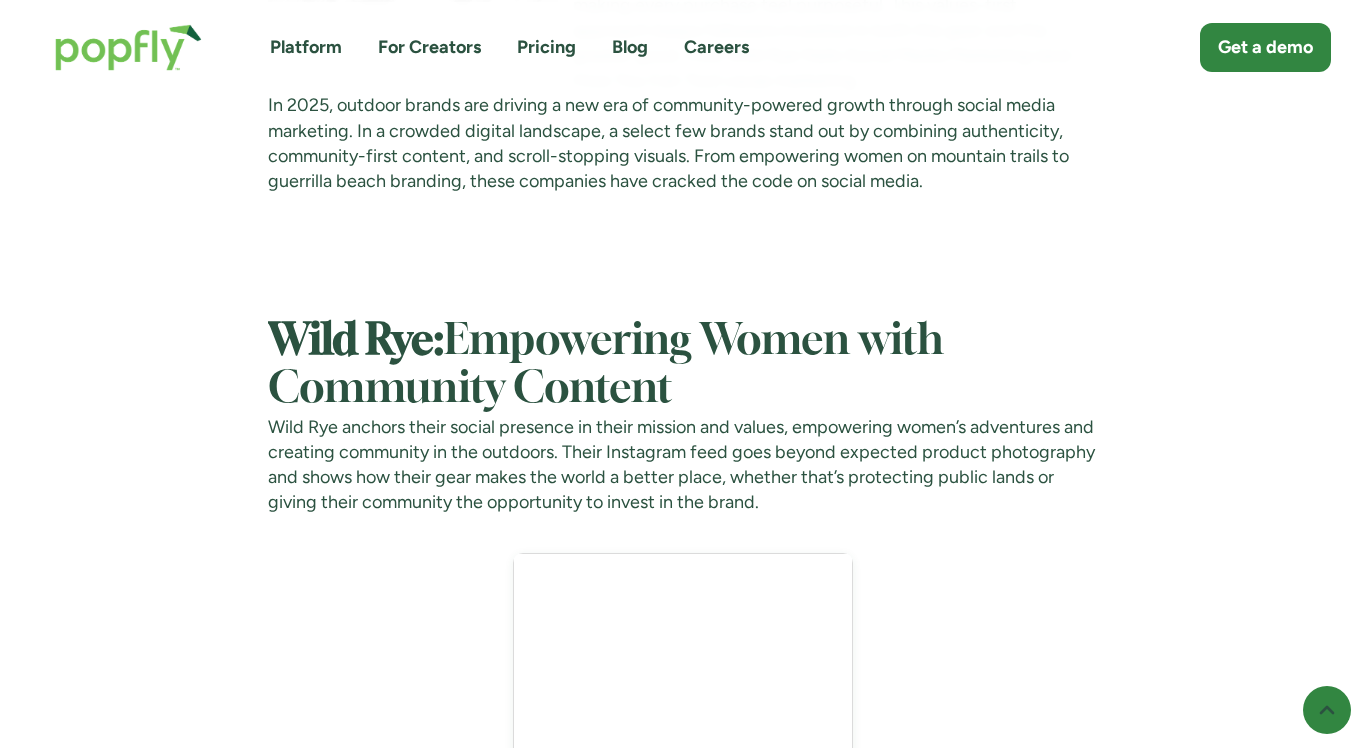 click on "Wild Rye anchors their social presence in their mission and values, empowering women’s adventures and creating community in the outdoors. Their Instagram feed goes beyond expected product photography and shows how their gear makes the world a better place, whether that’s protecting public lands or giving their community the opportunity to invest in the brand." at bounding box center [682, 465] 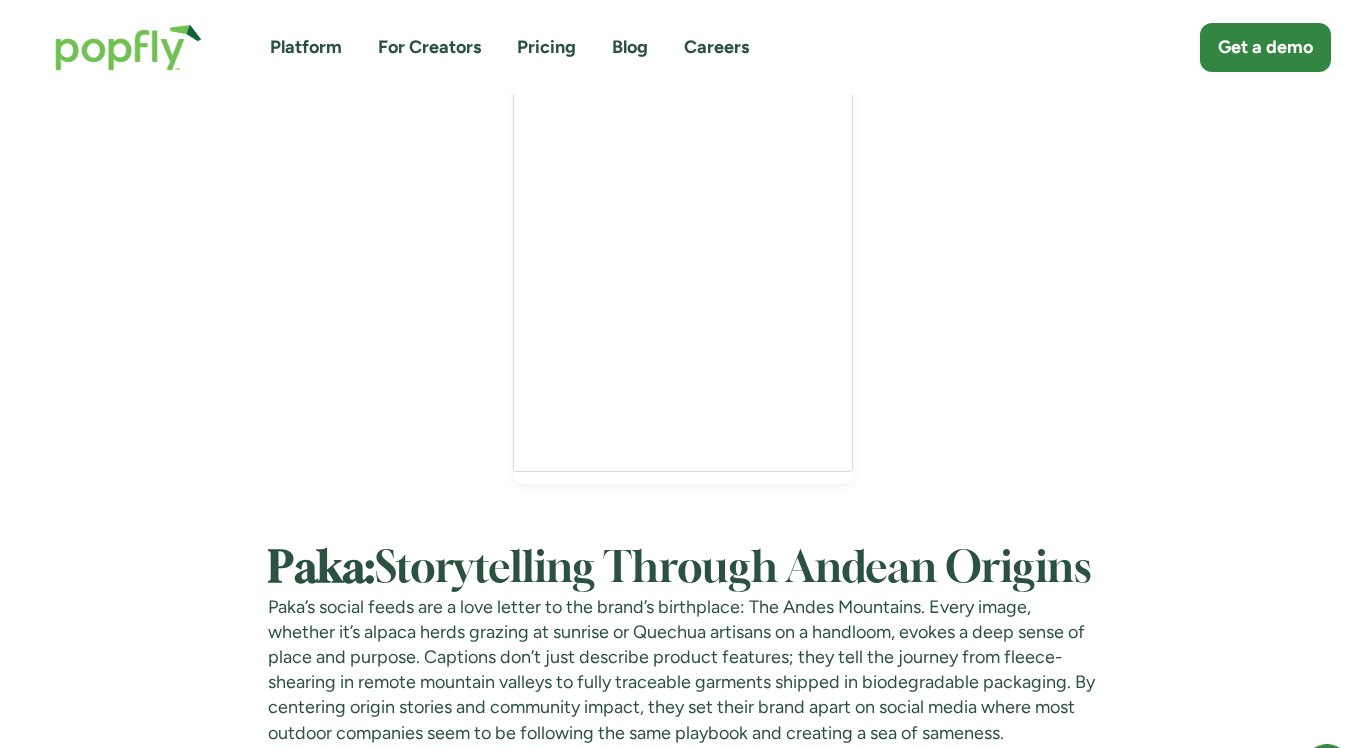 scroll, scrollTop: 4765, scrollLeft: 0, axis: vertical 